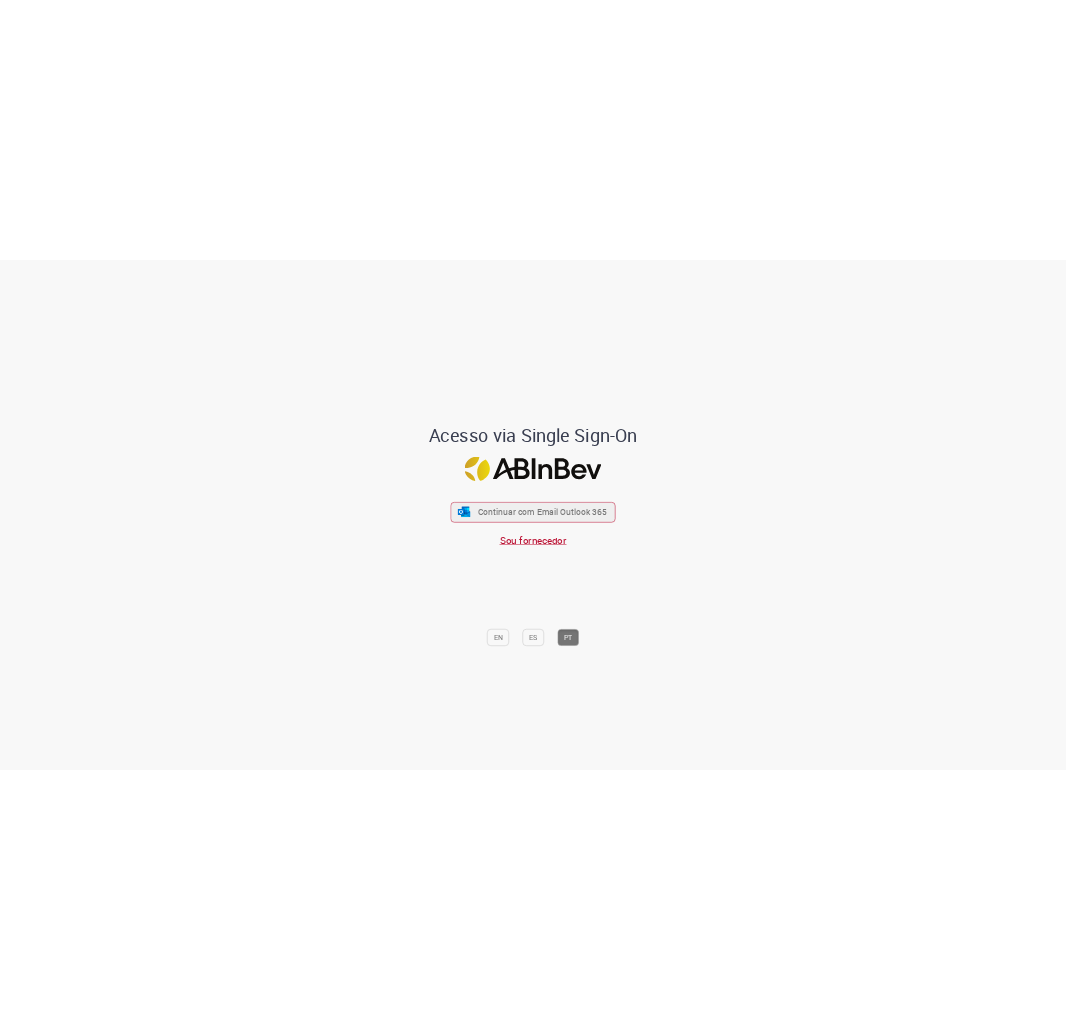 scroll, scrollTop: 0, scrollLeft: 0, axis: both 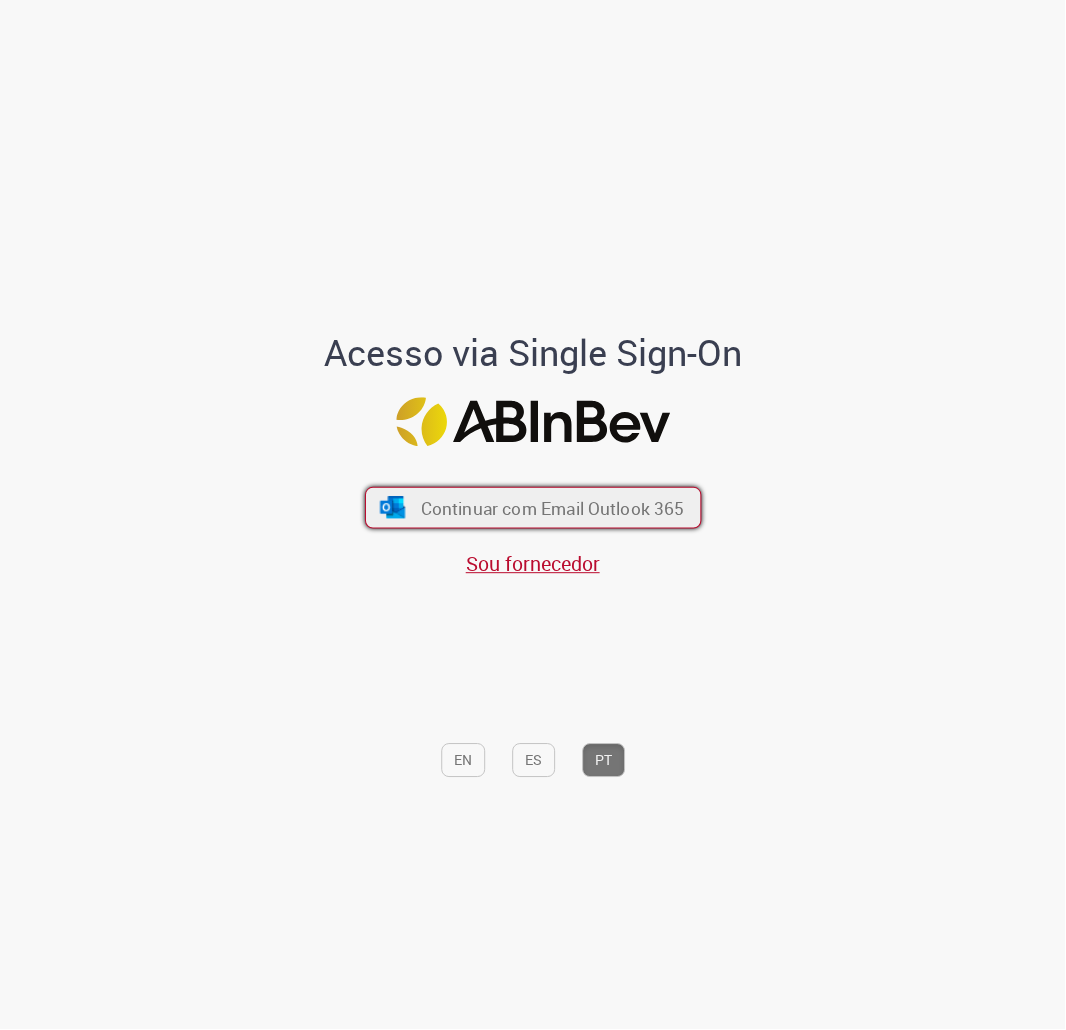 click on "Continuar com Email Outlook 365" at bounding box center [552, 508] 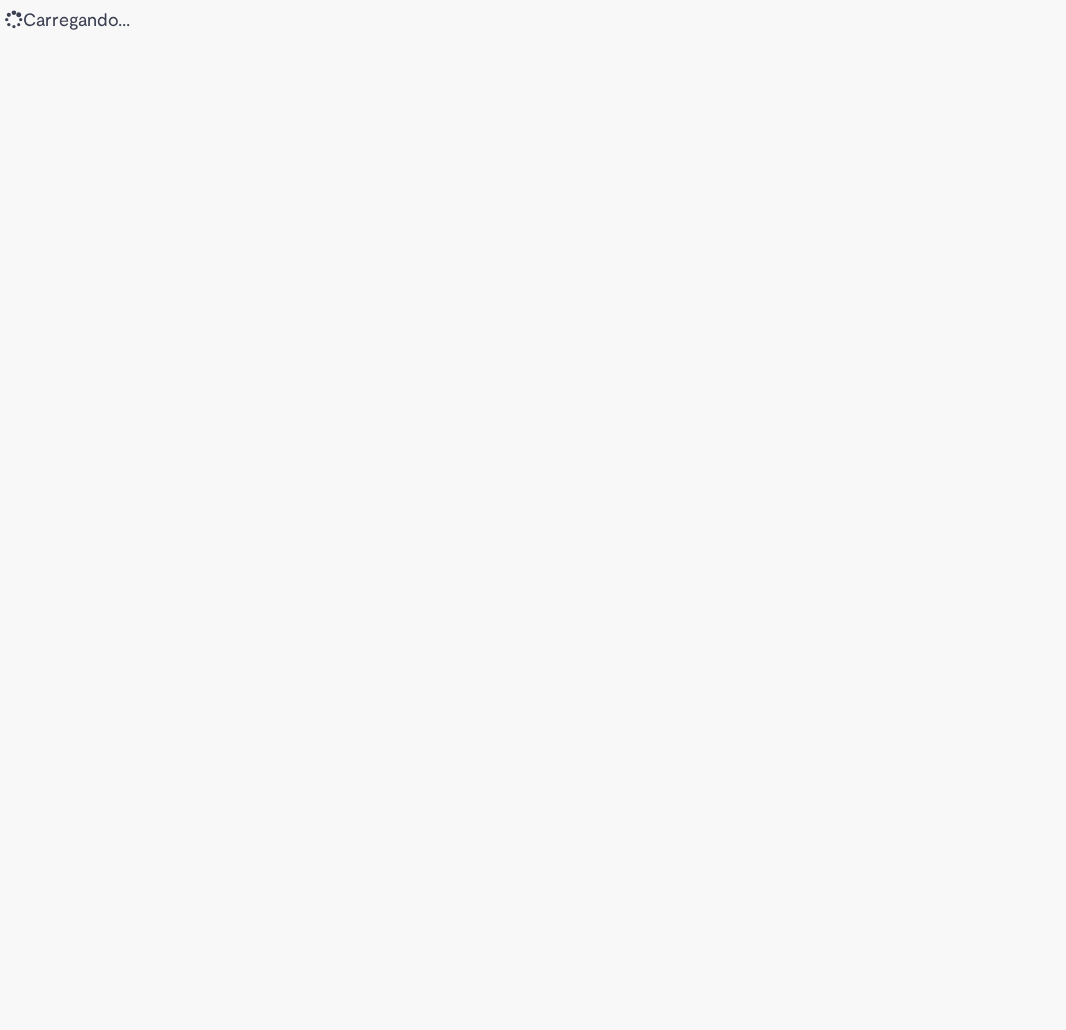 scroll, scrollTop: 0, scrollLeft: 0, axis: both 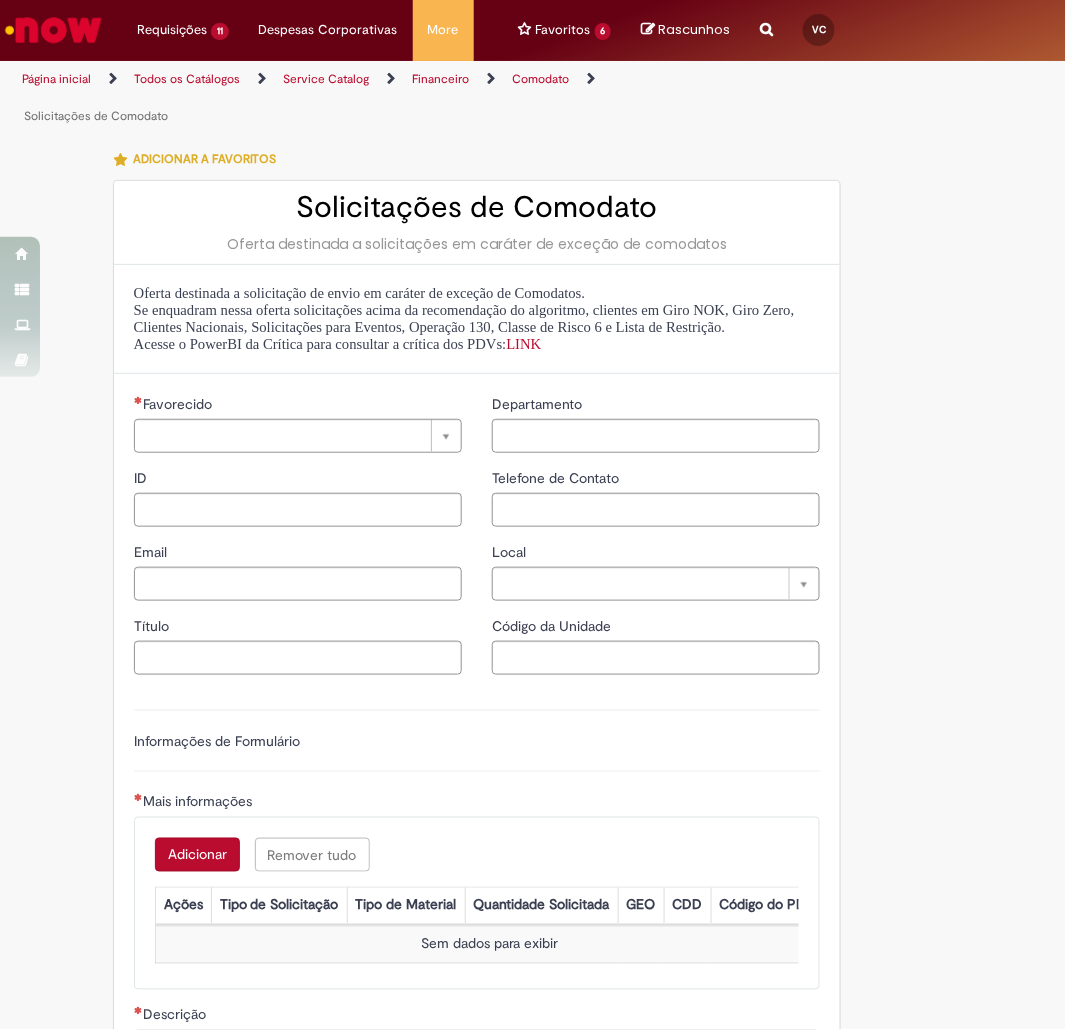 type on "**********" 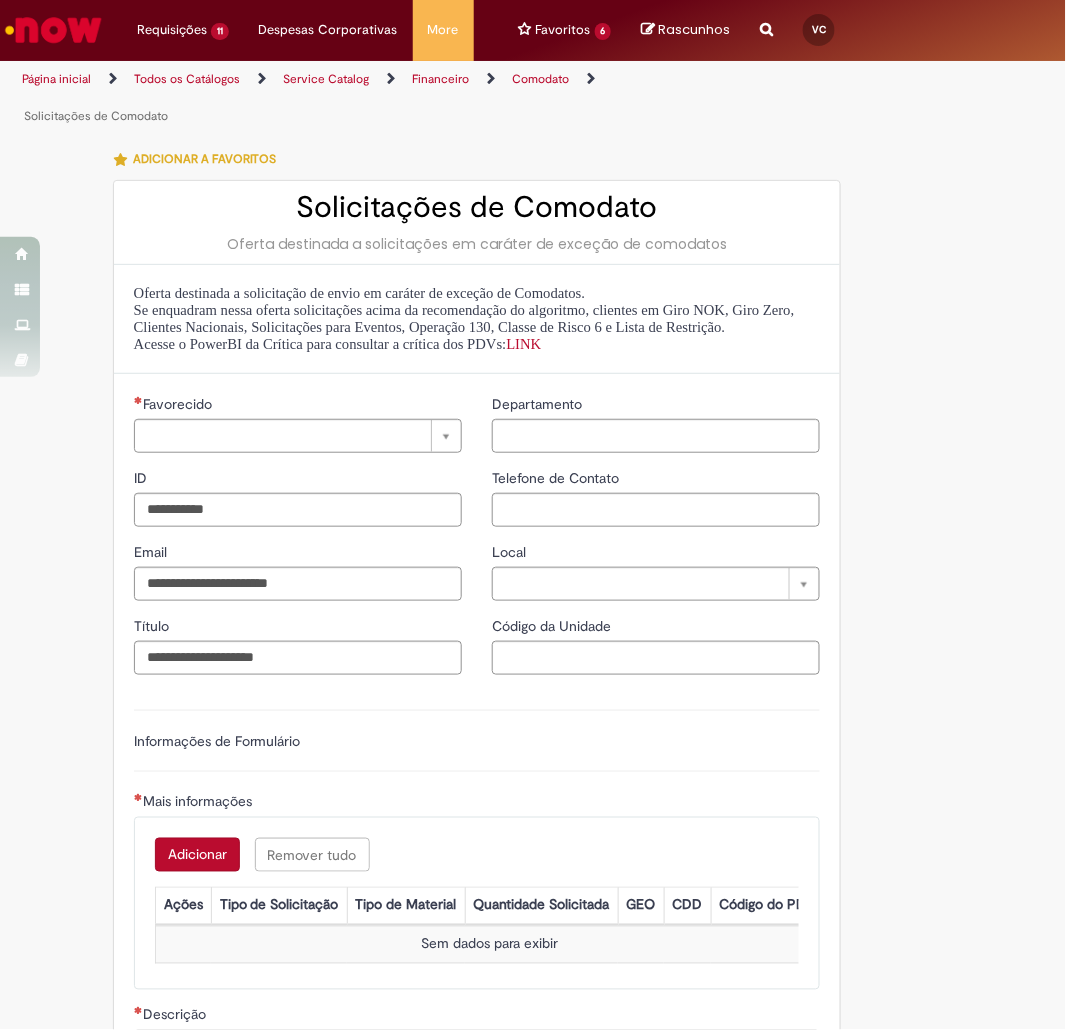 type on "**********" 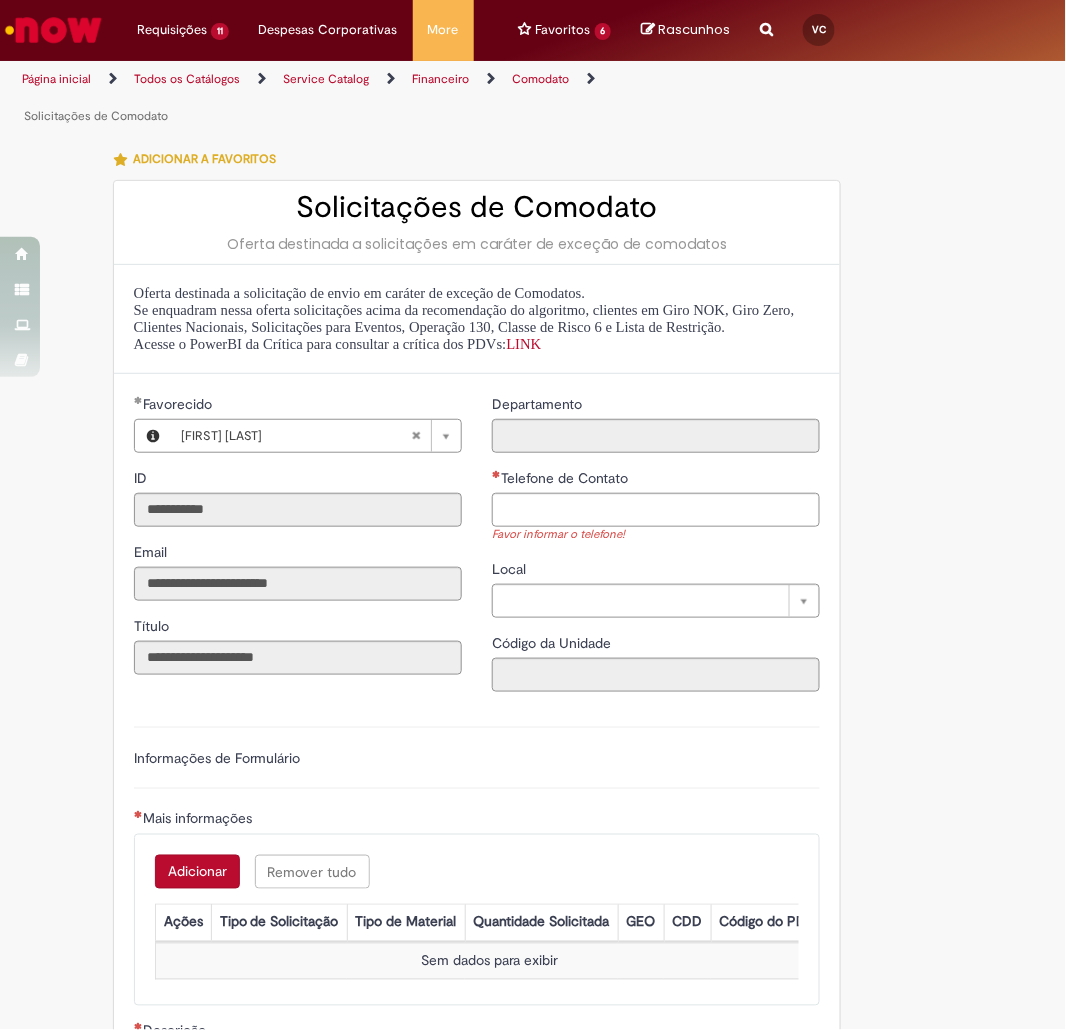 click on "Telefone de Contato" at bounding box center (656, 480) 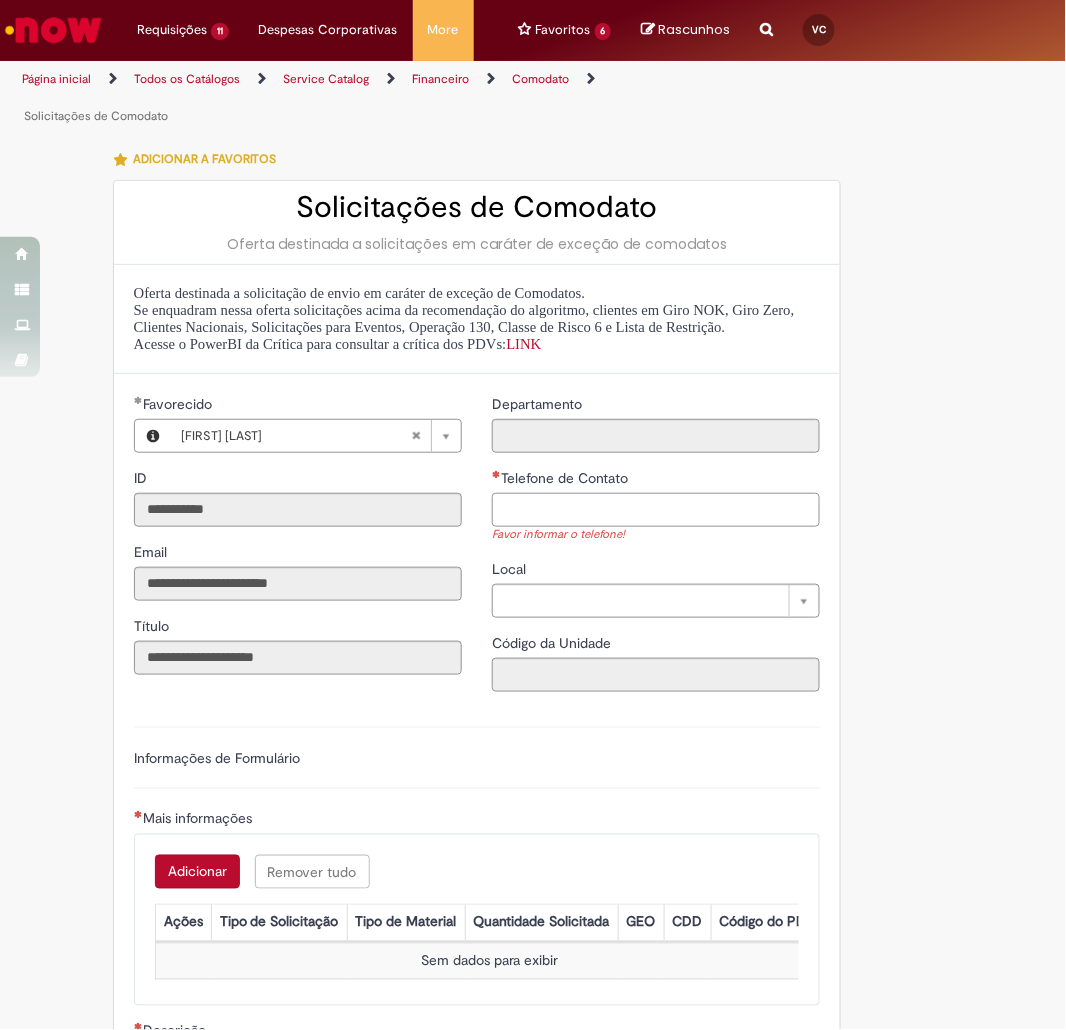 click on "Telefone de Contato" at bounding box center (656, 510) 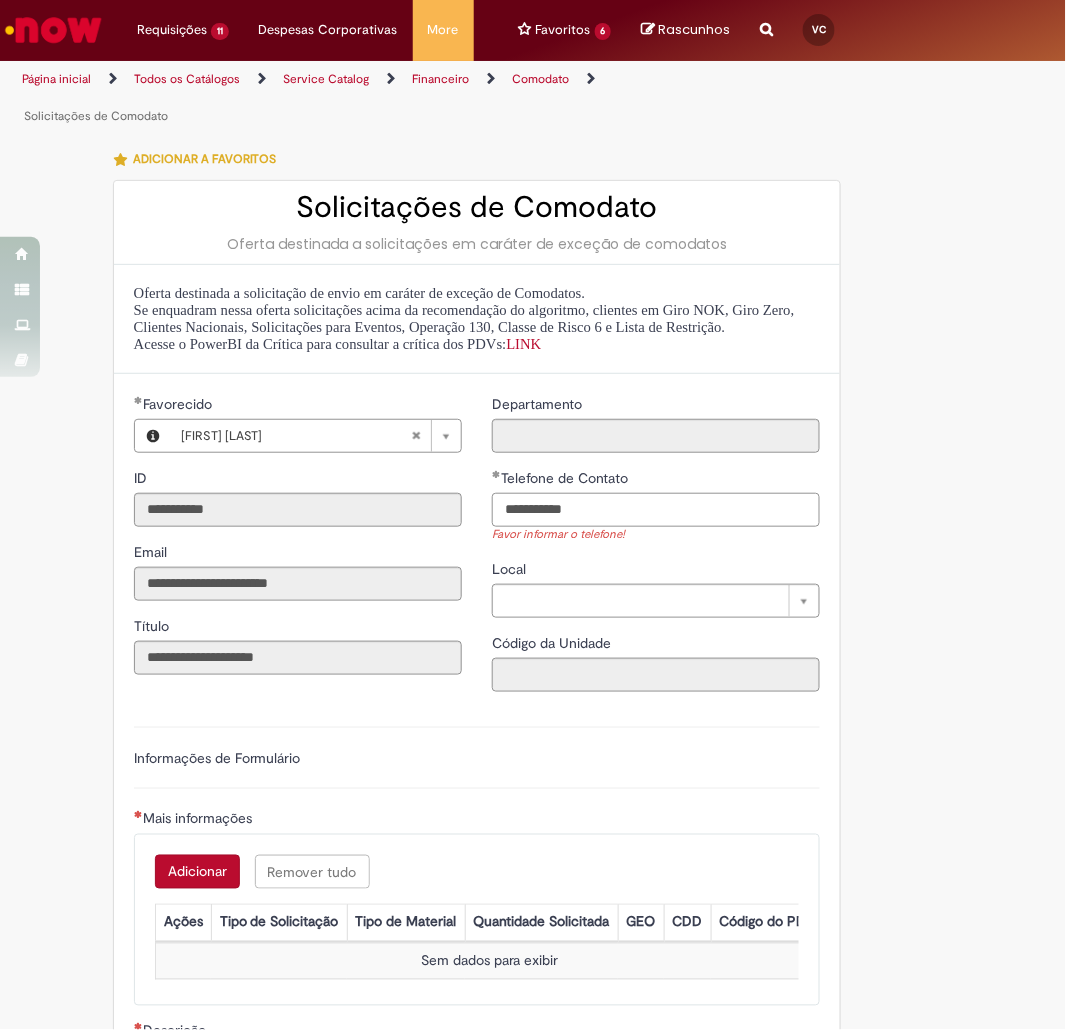 scroll, scrollTop: 111, scrollLeft: 0, axis: vertical 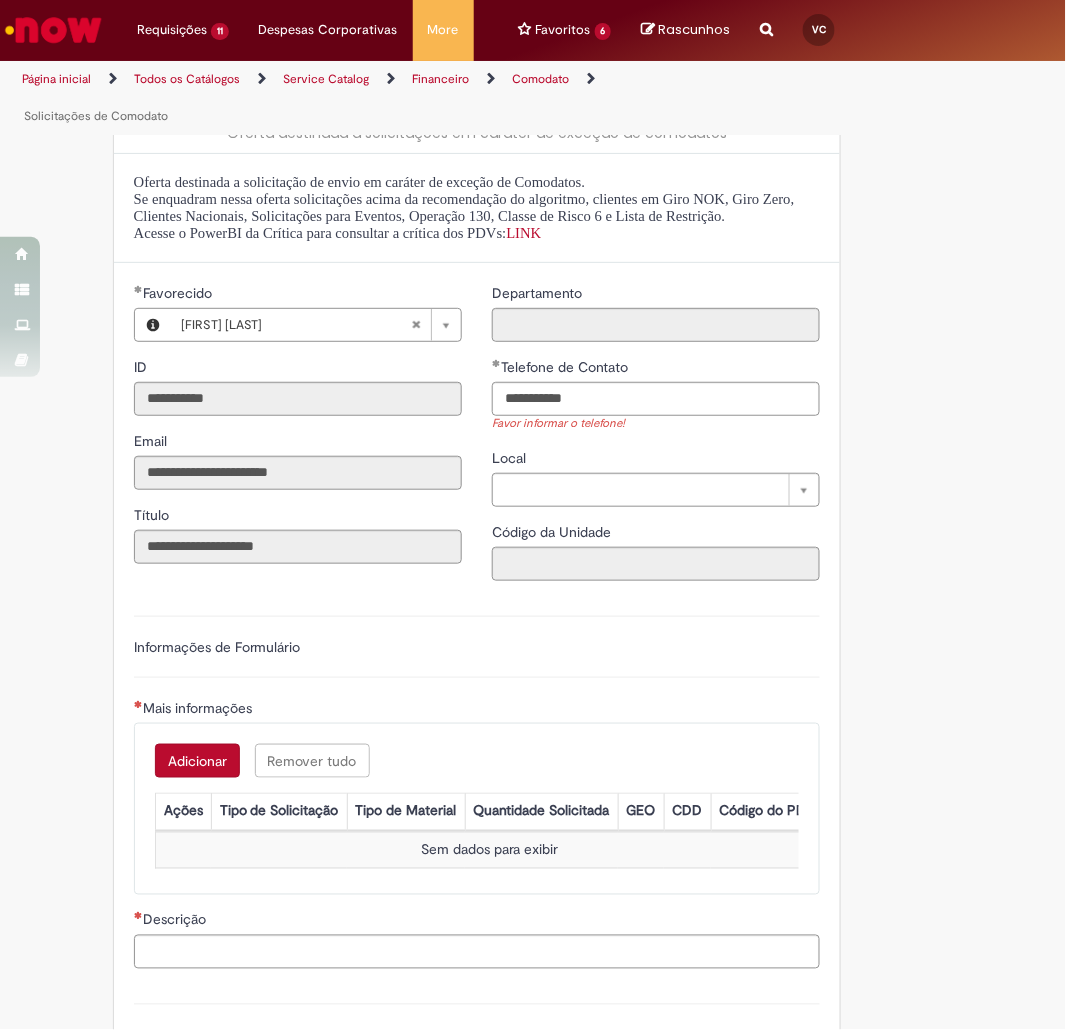 click on "Adicionar Remover tudo Mais informações Ações Tipo de Solicitação 		 Tipo de Material Quantidade Solicitada  GEO CDD Código do PDV Sem dados para exibir" at bounding box center [477, 809] 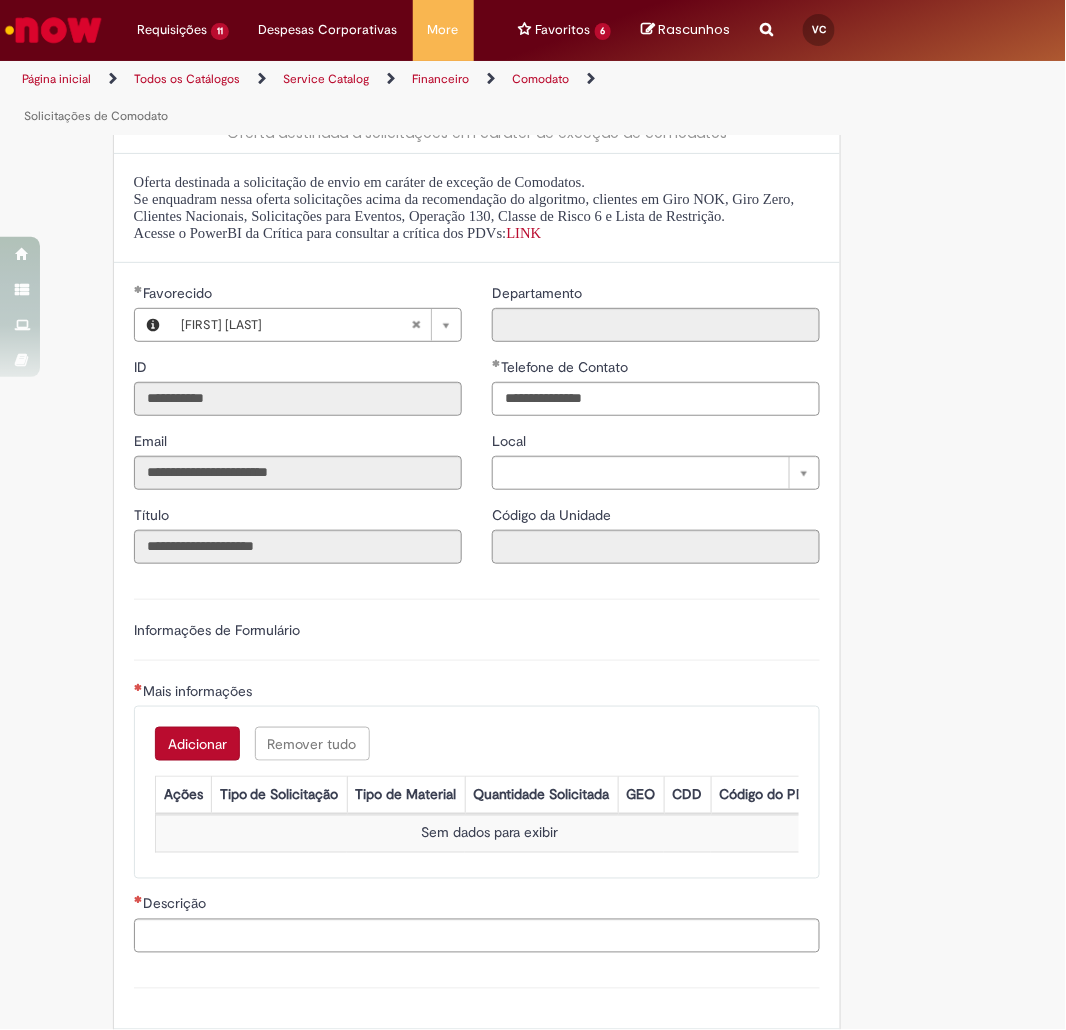 click on "Adicionar Remover tudo Mais informações Ações Tipo de Solicitação 		 Tipo de Material Quantidade Solicitada  GEO CDD Código do PDV Sem dados para exibir" at bounding box center [477, 792] 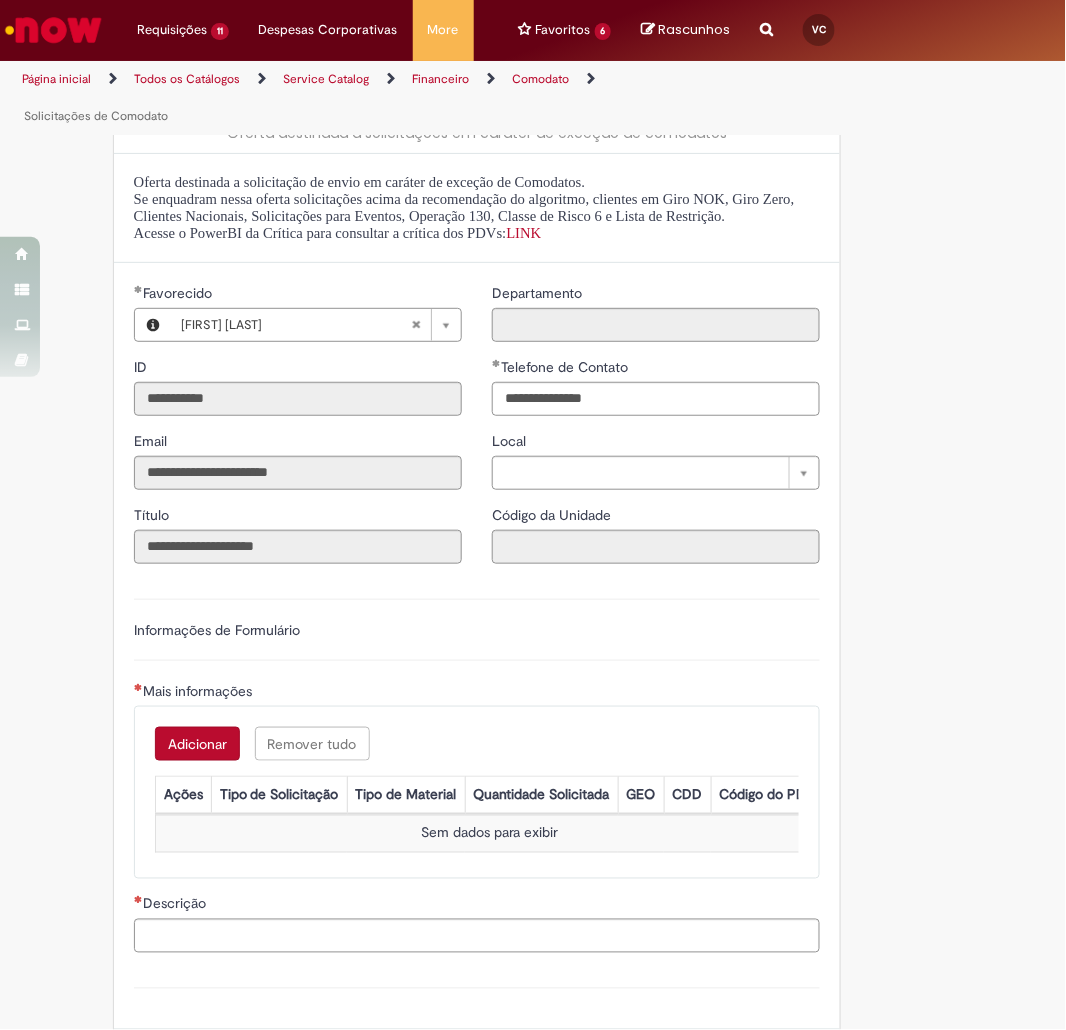 click on "Adicionar" at bounding box center (197, 744) 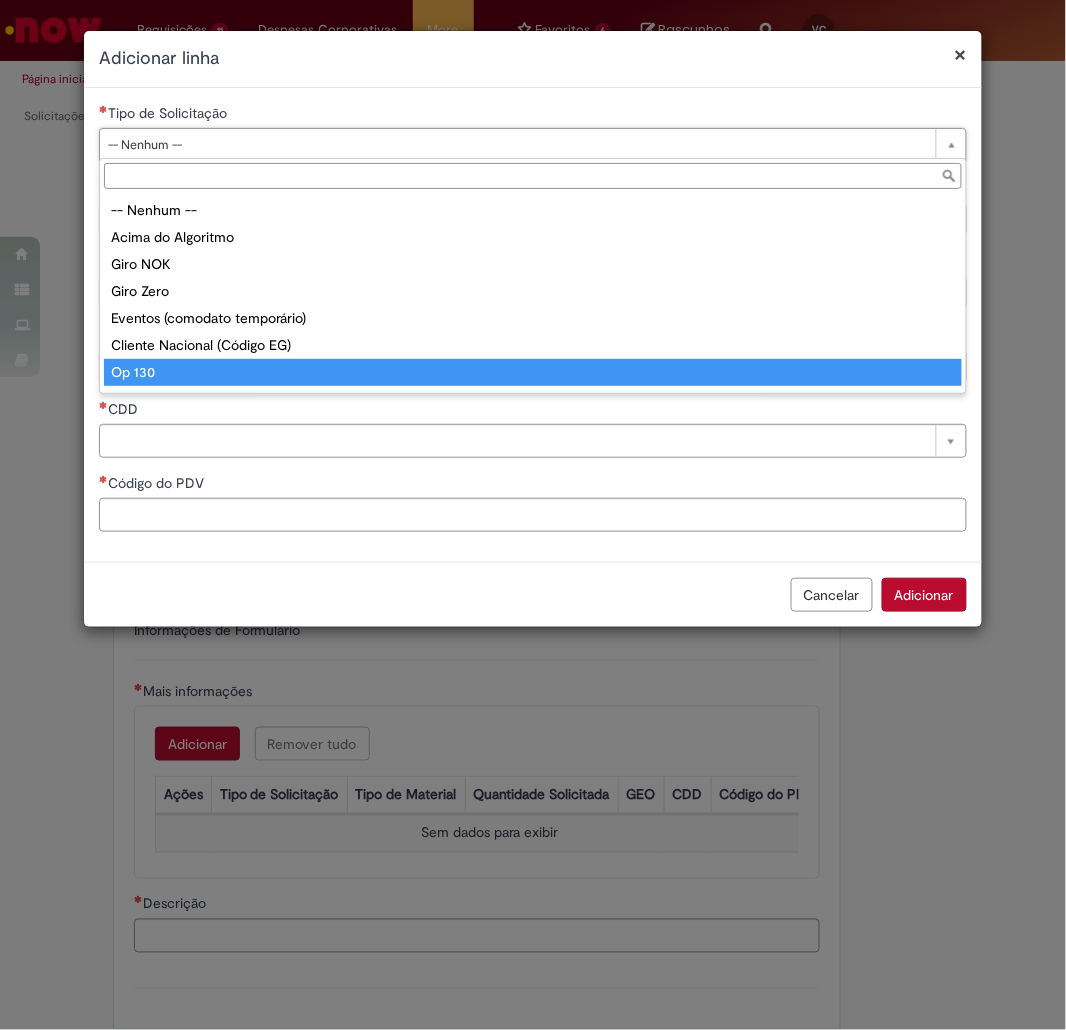 scroll, scrollTop: 50, scrollLeft: 0, axis: vertical 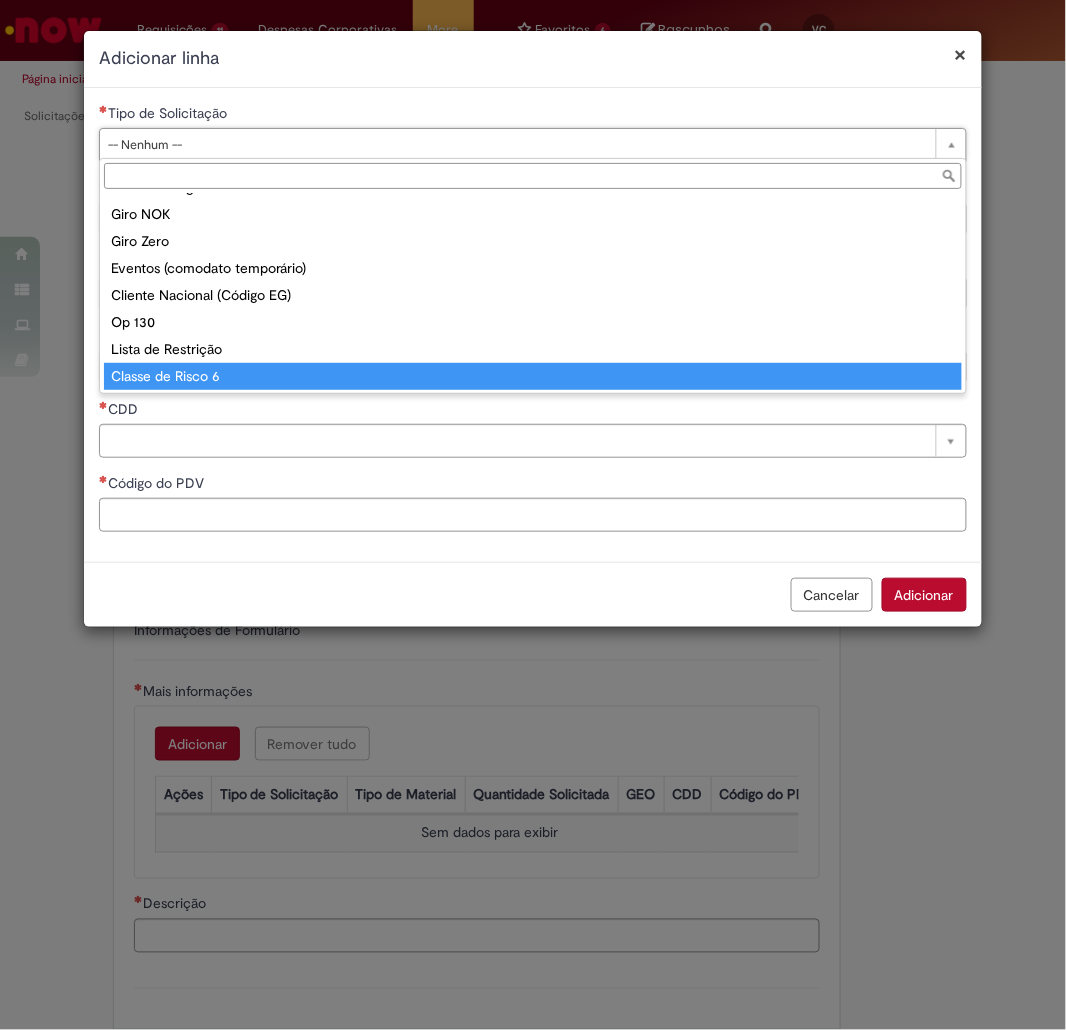 type on "**********" 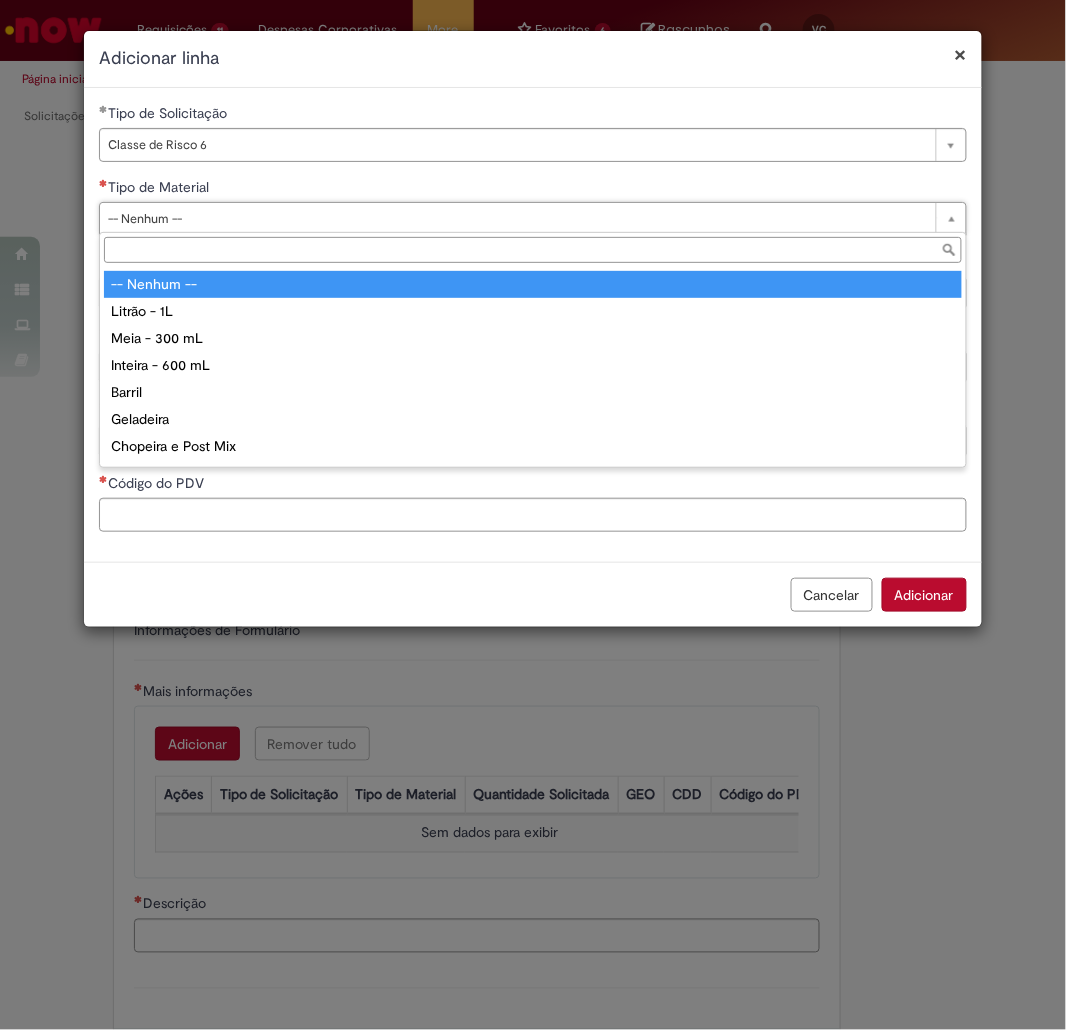 drag, startPoint x: 297, startPoint y: 214, endPoint x: 311, endPoint y: 282, distance: 69.426216 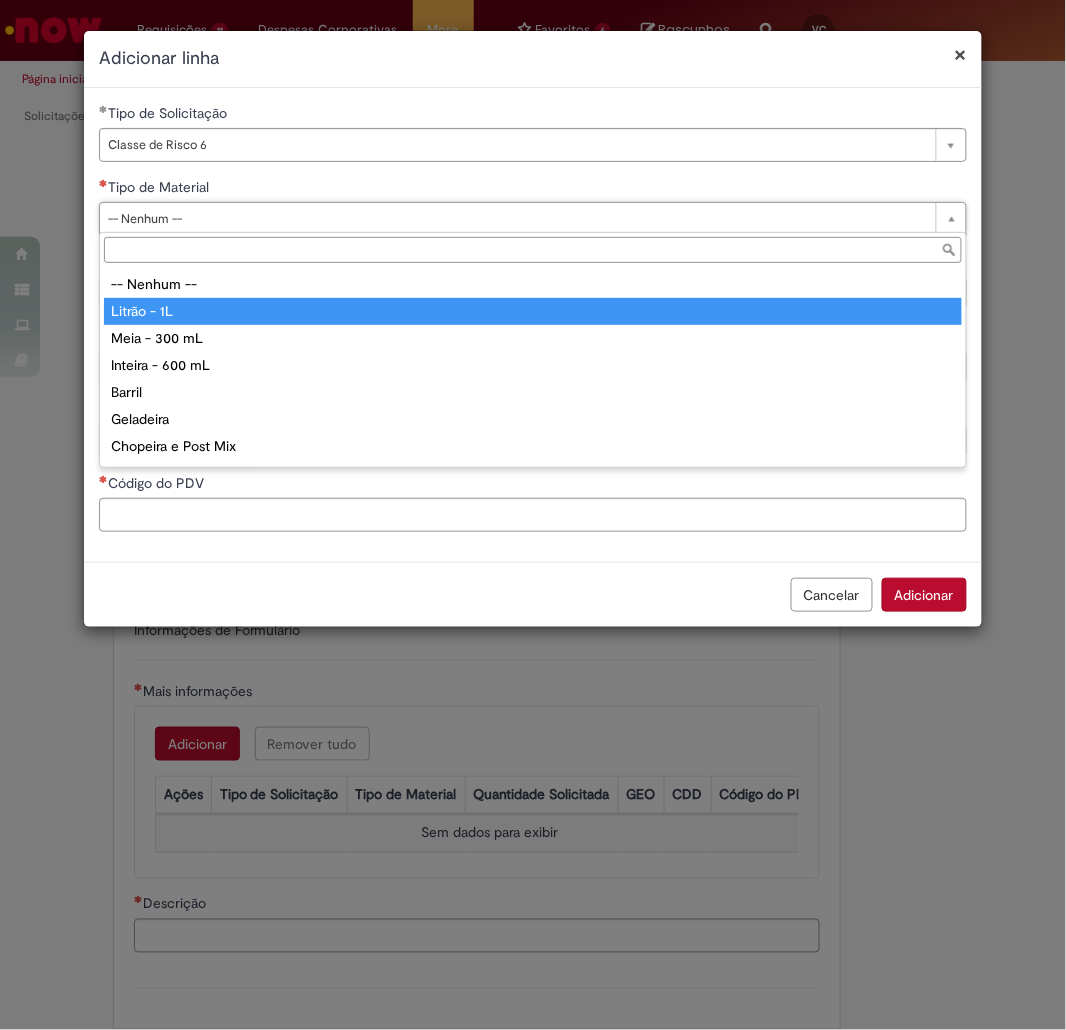 scroll, scrollTop: 77, scrollLeft: 0, axis: vertical 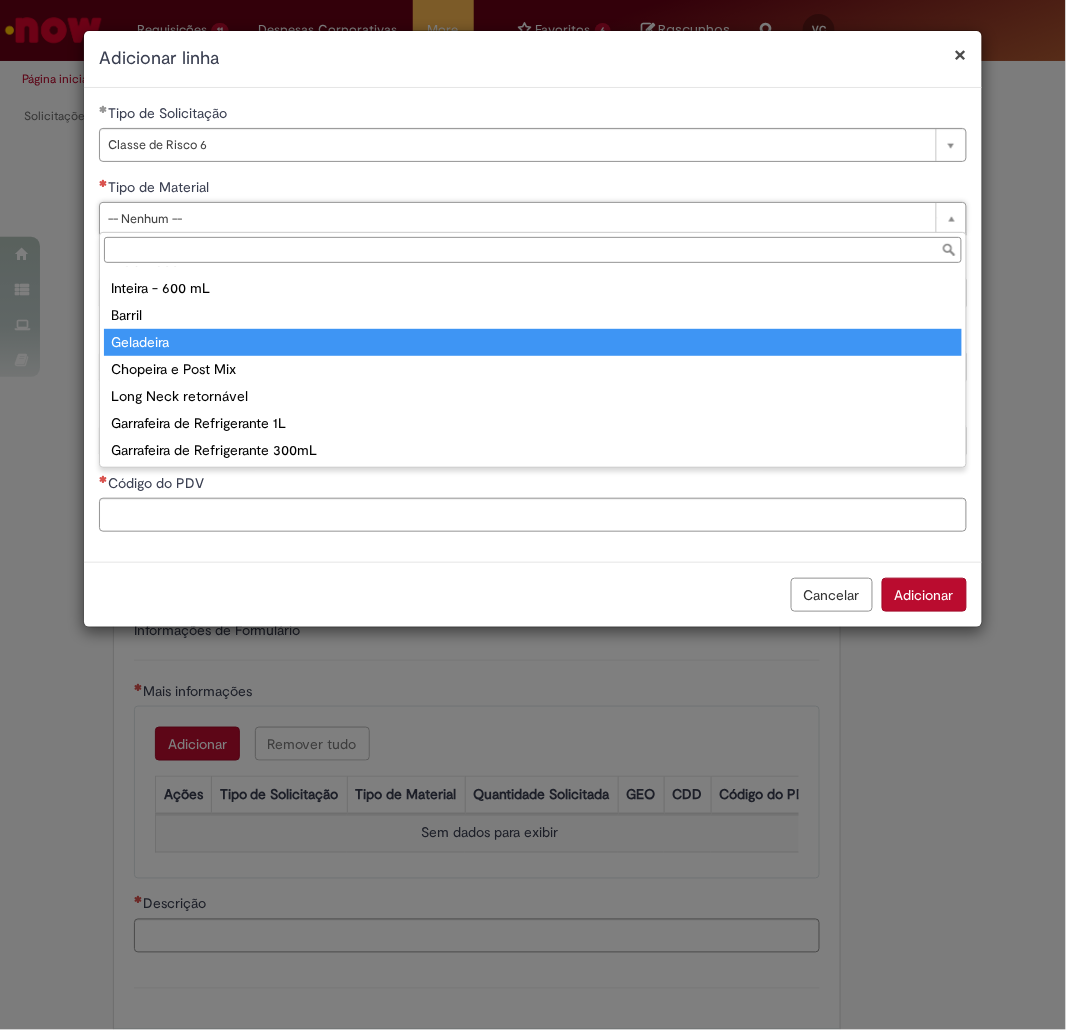 type on "*********" 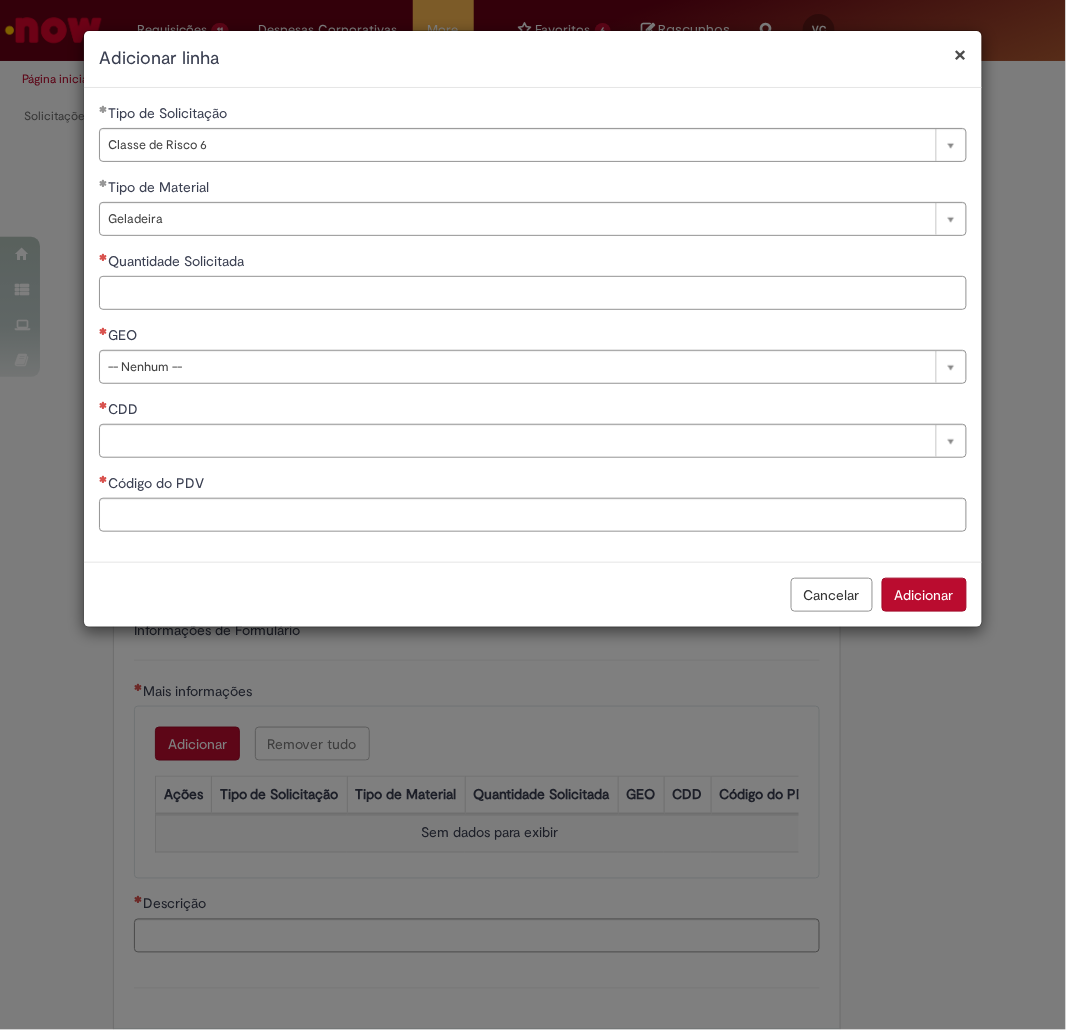 click on "Quantidade Solicitada" at bounding box center (533, 293) 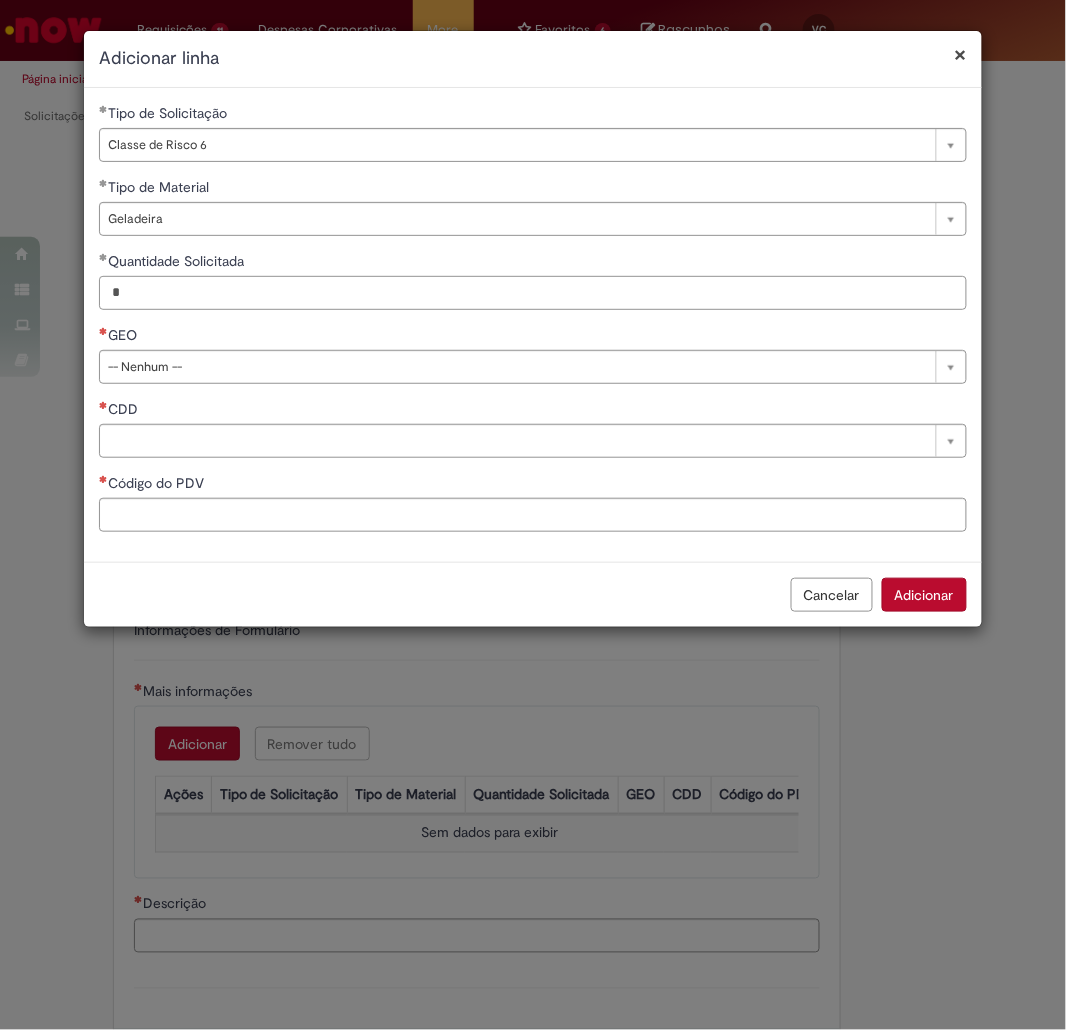 type on "*" 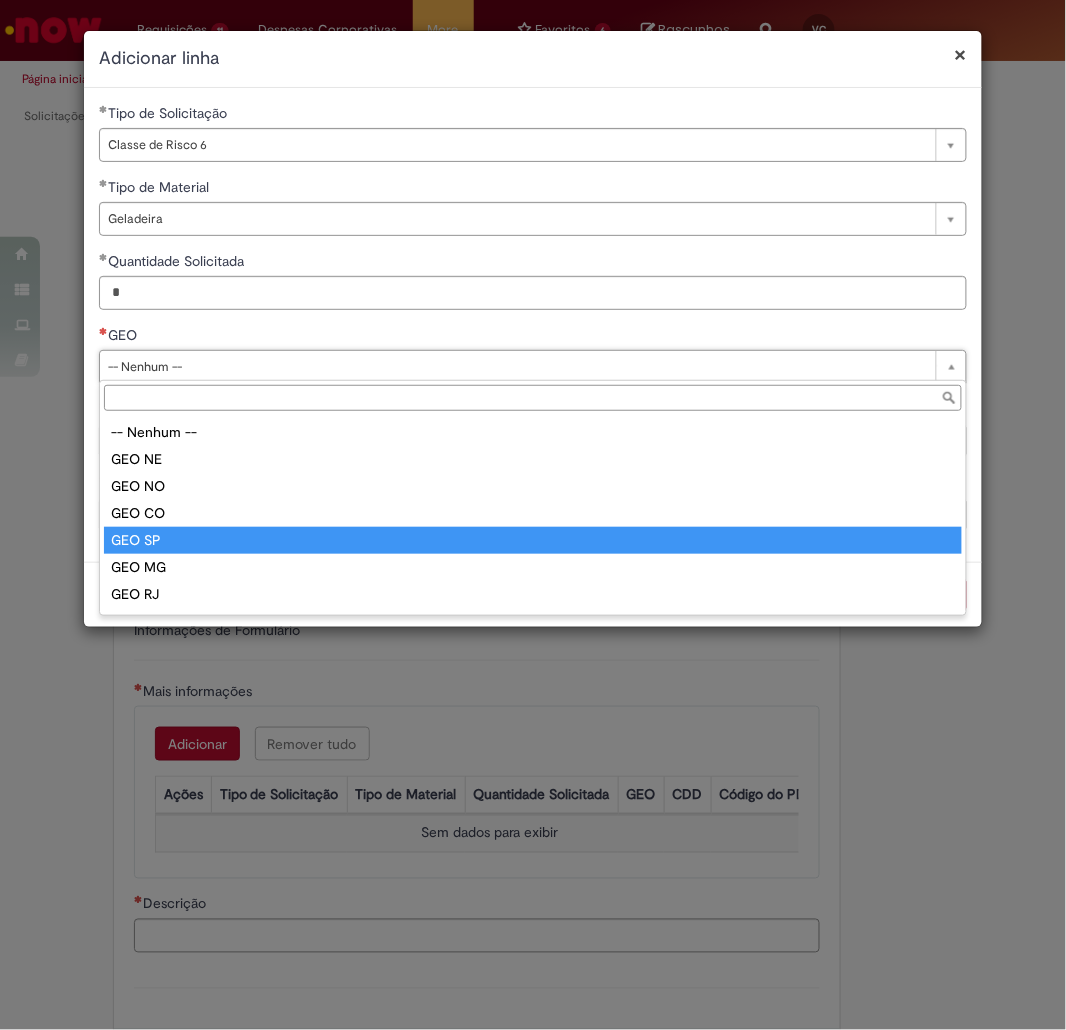 scroll, scrollTop: 50, scrollLeft: 0, axis: vertical 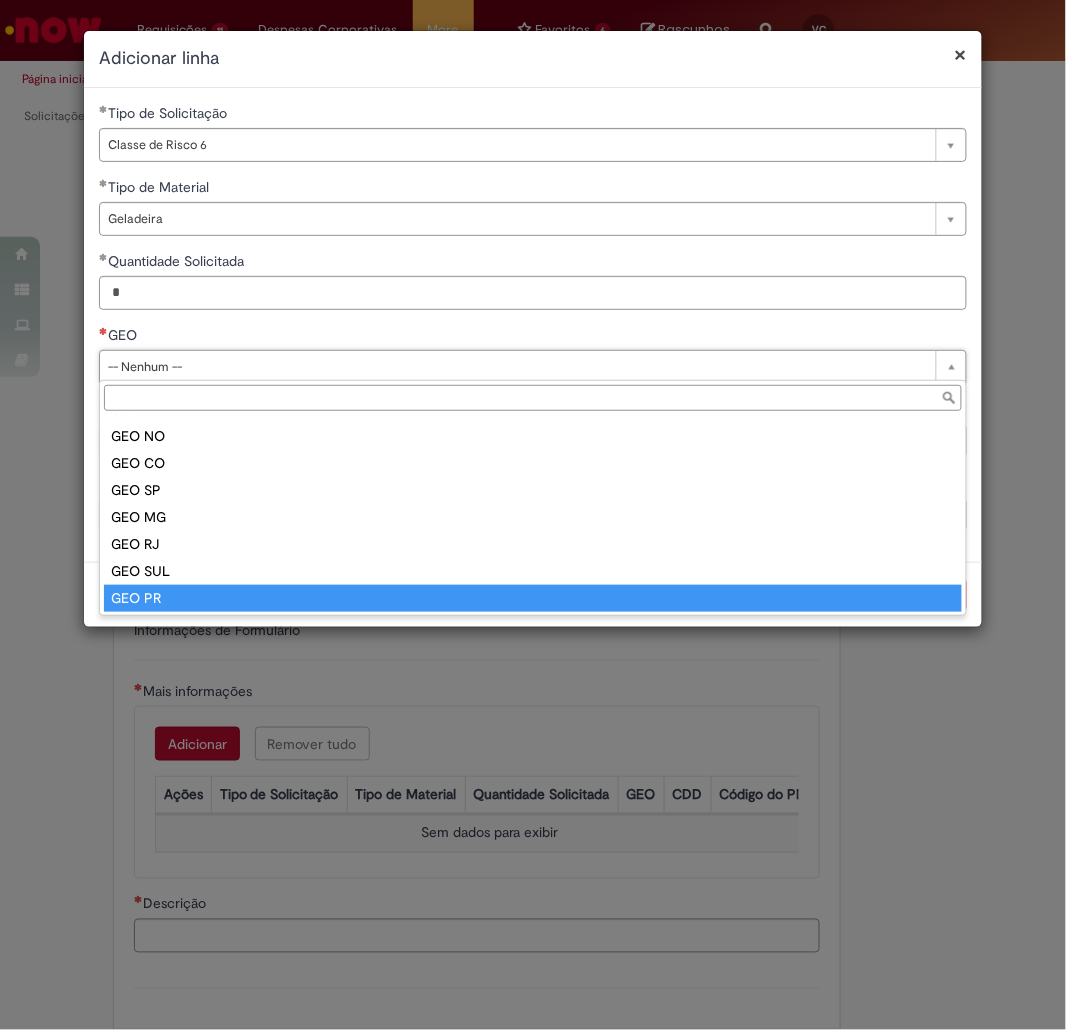 type on "******" 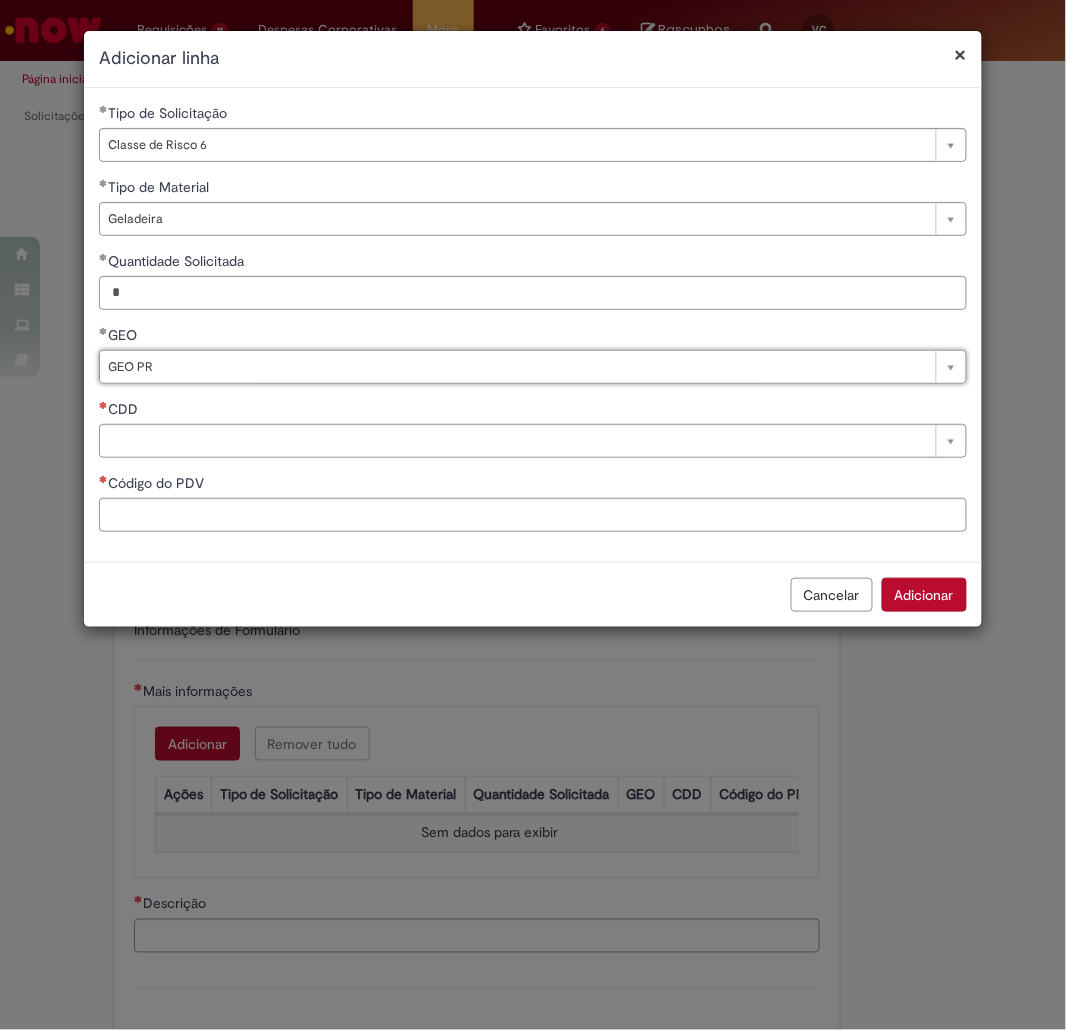 click on "**********" at bounding box center [533, 325] 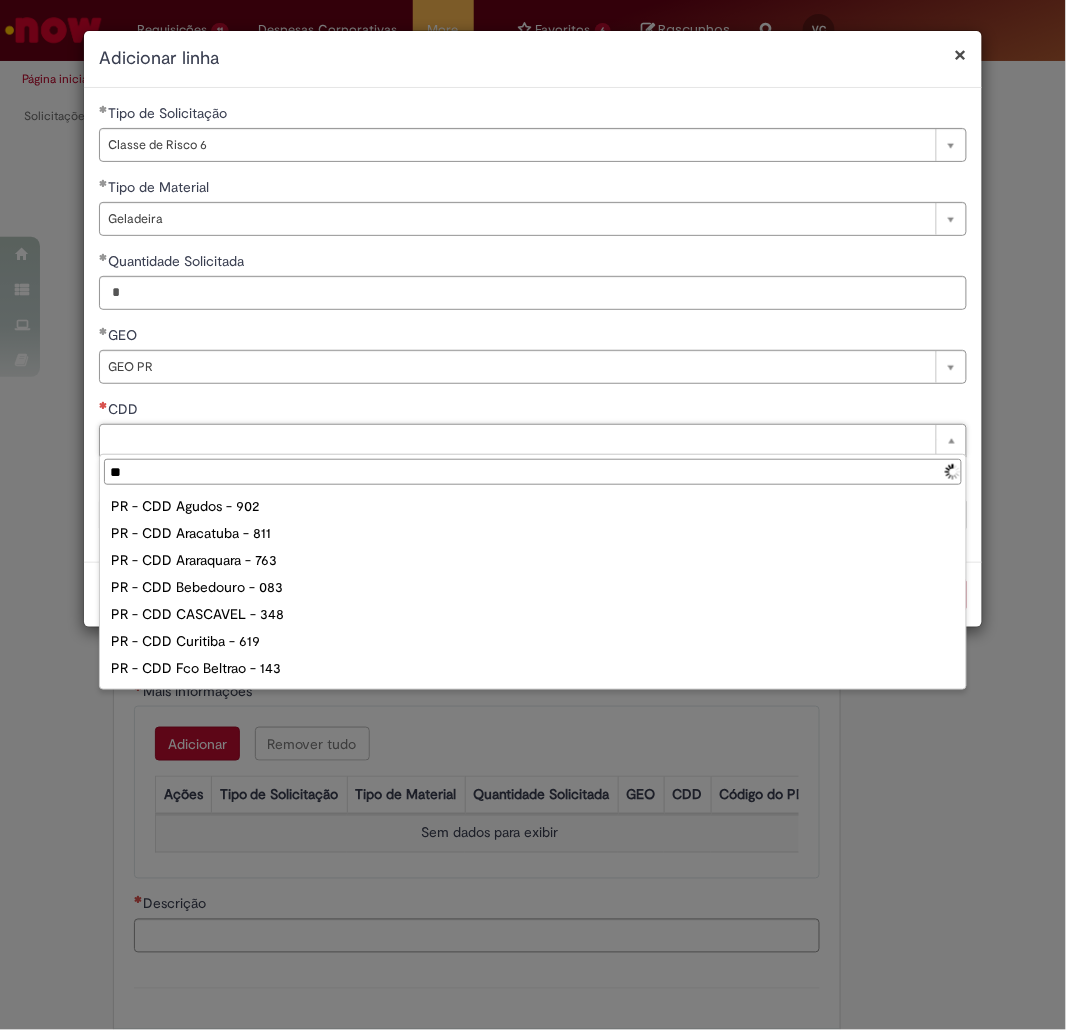 type on "***" 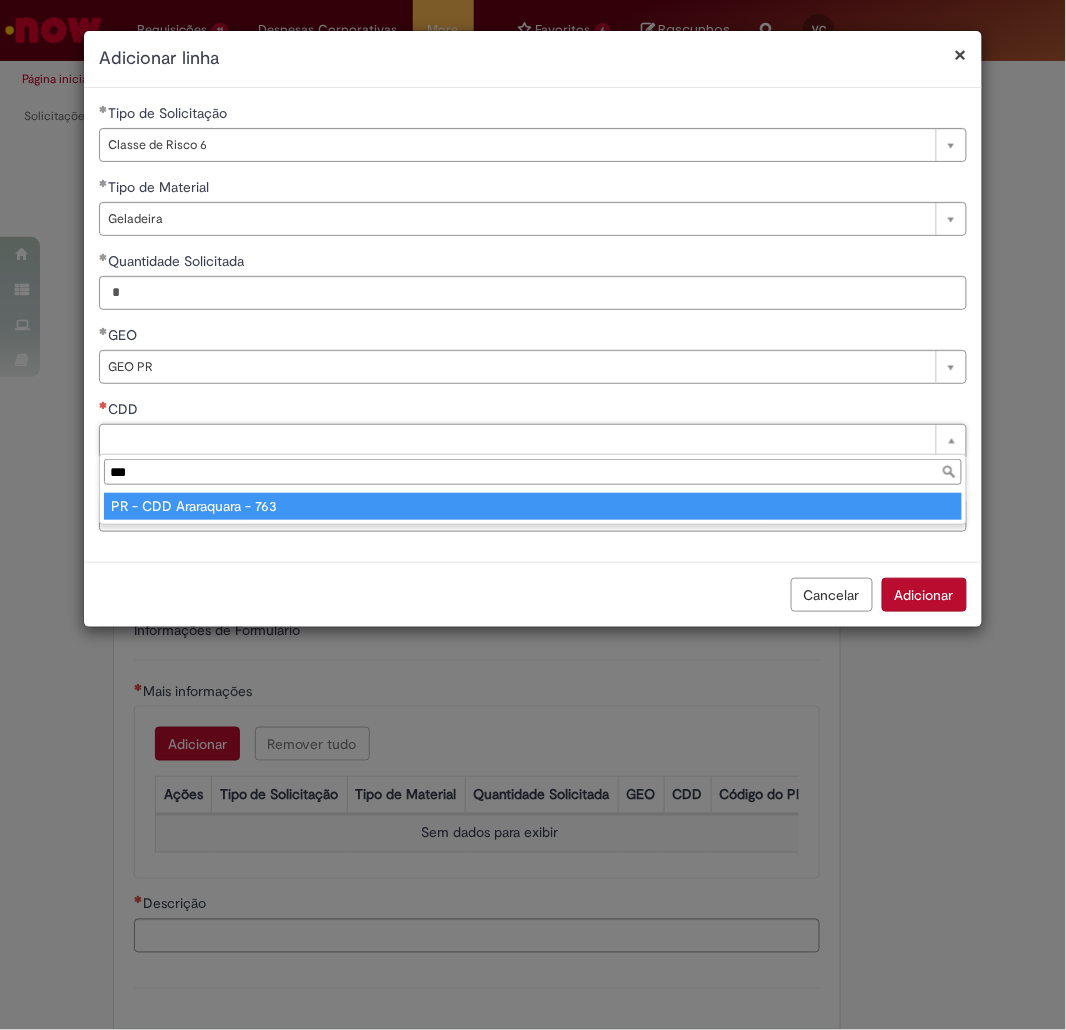type on "**********" 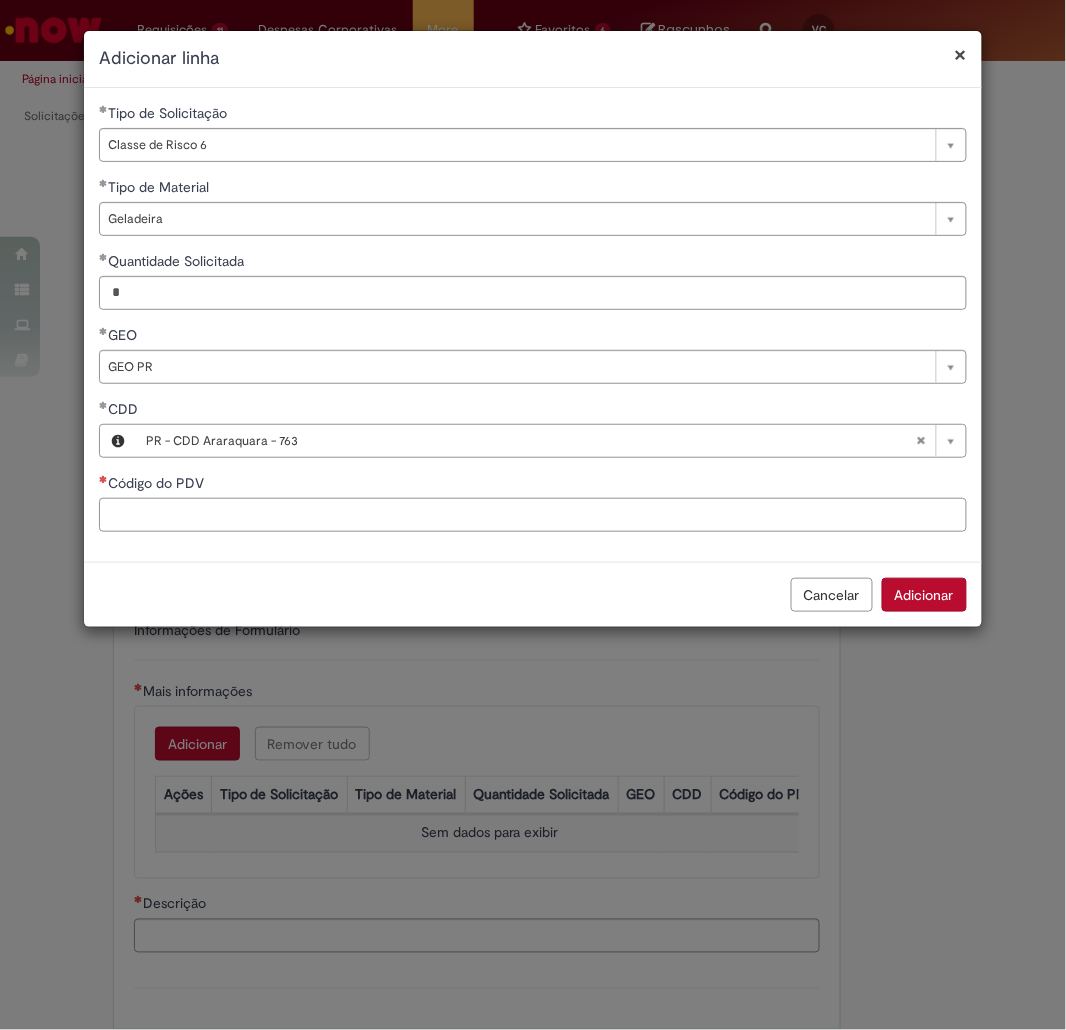 click on "Código do PDV" at bounding box center (533, 515) 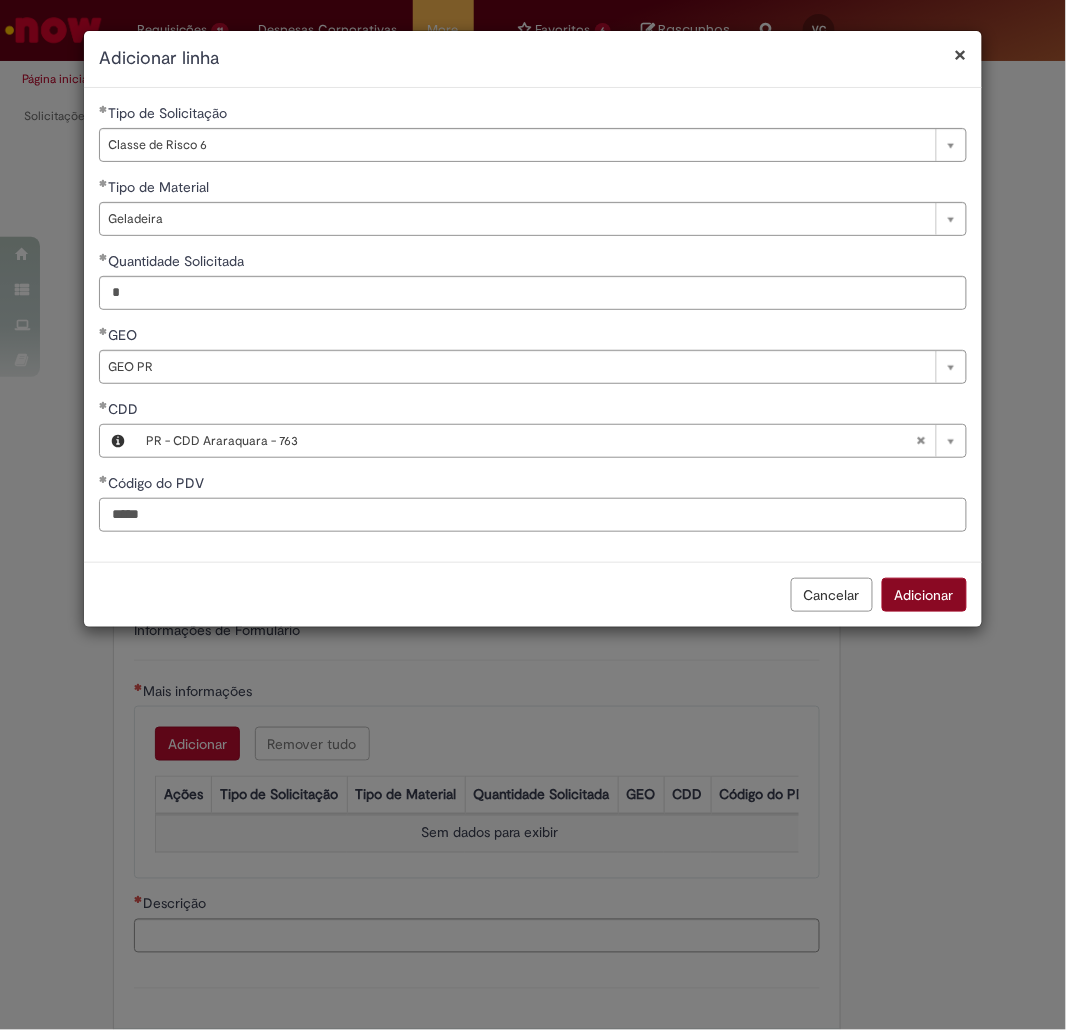 type on "*****" 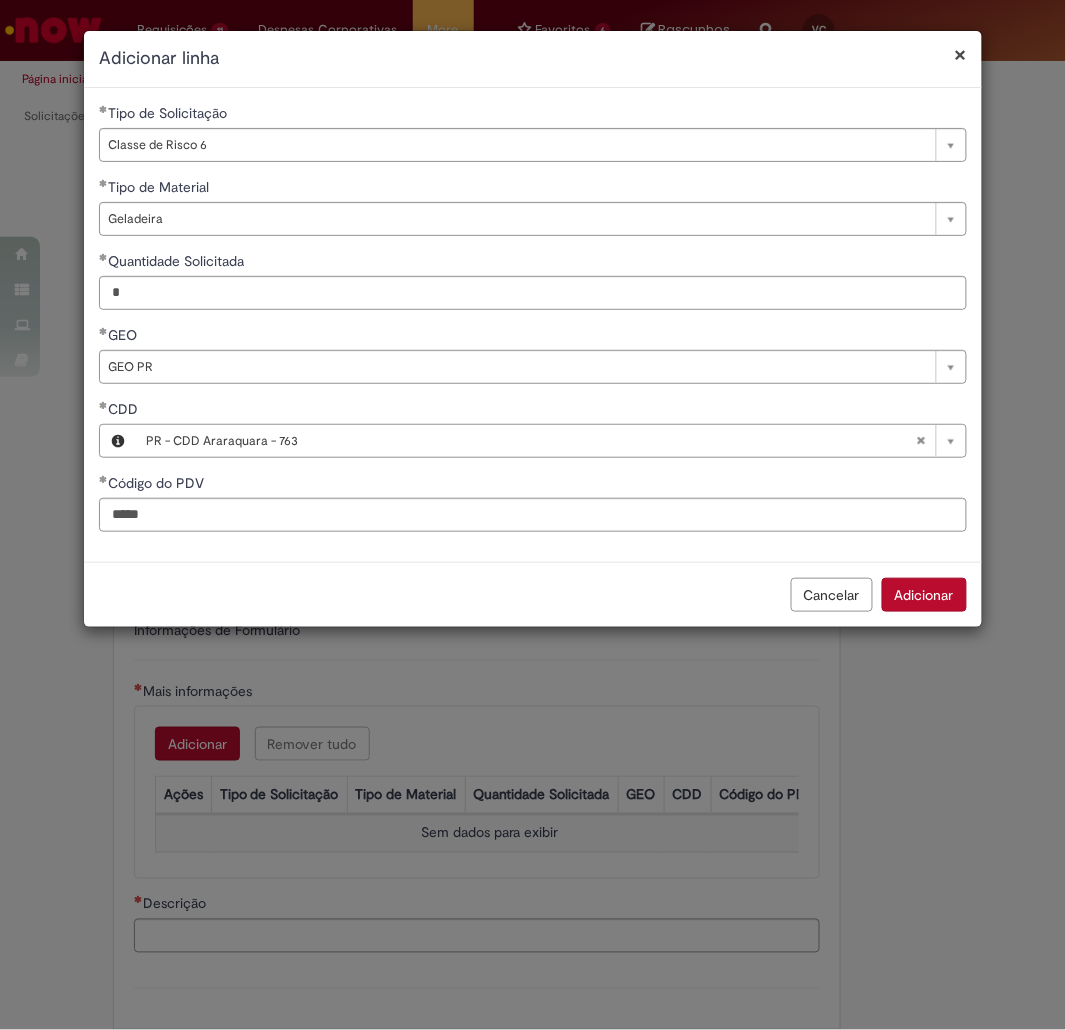 click on "Adicionar" at bounding box center (924, 595) 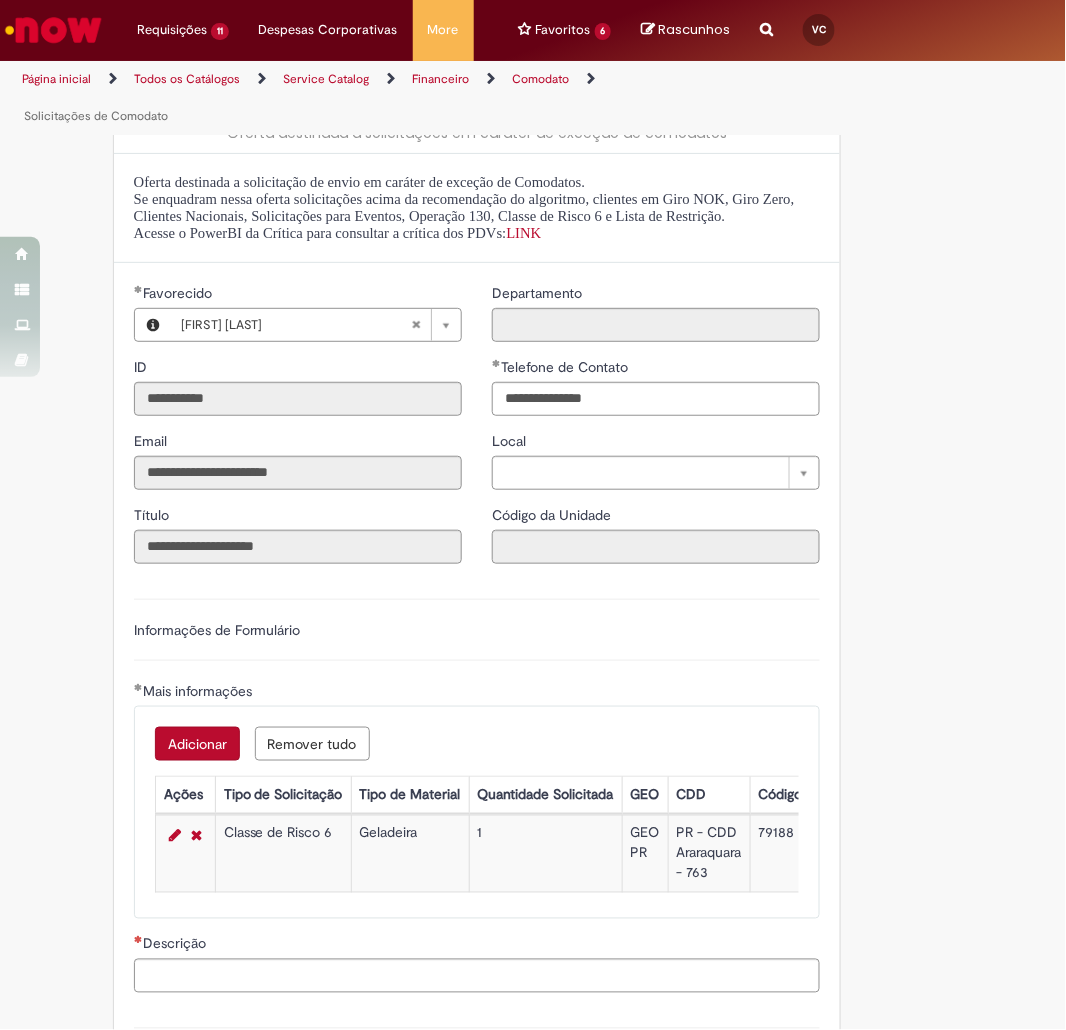 scroll, scrollTop: 333, scrollLeft: 0, axis: vertical 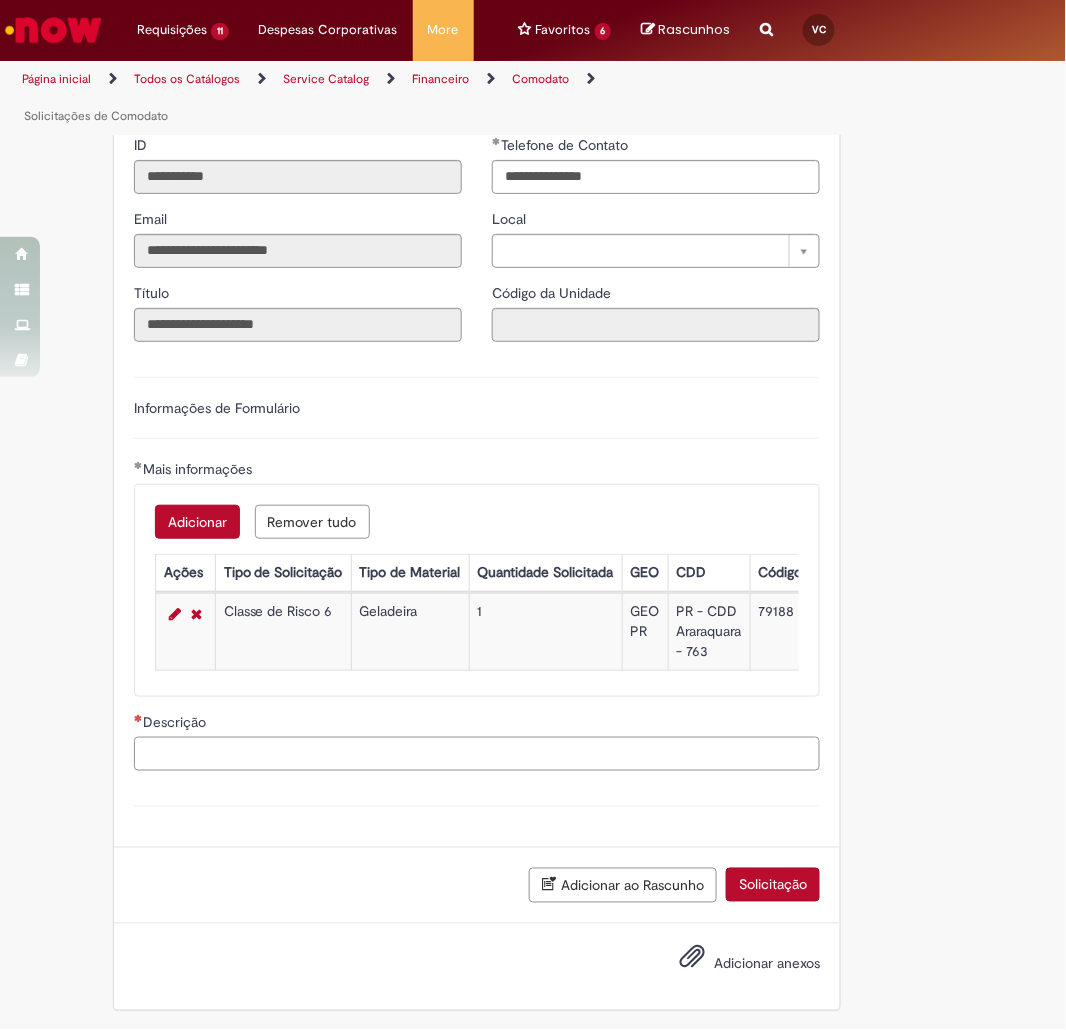 click on "Descrição" at bounding box center [477, 754] 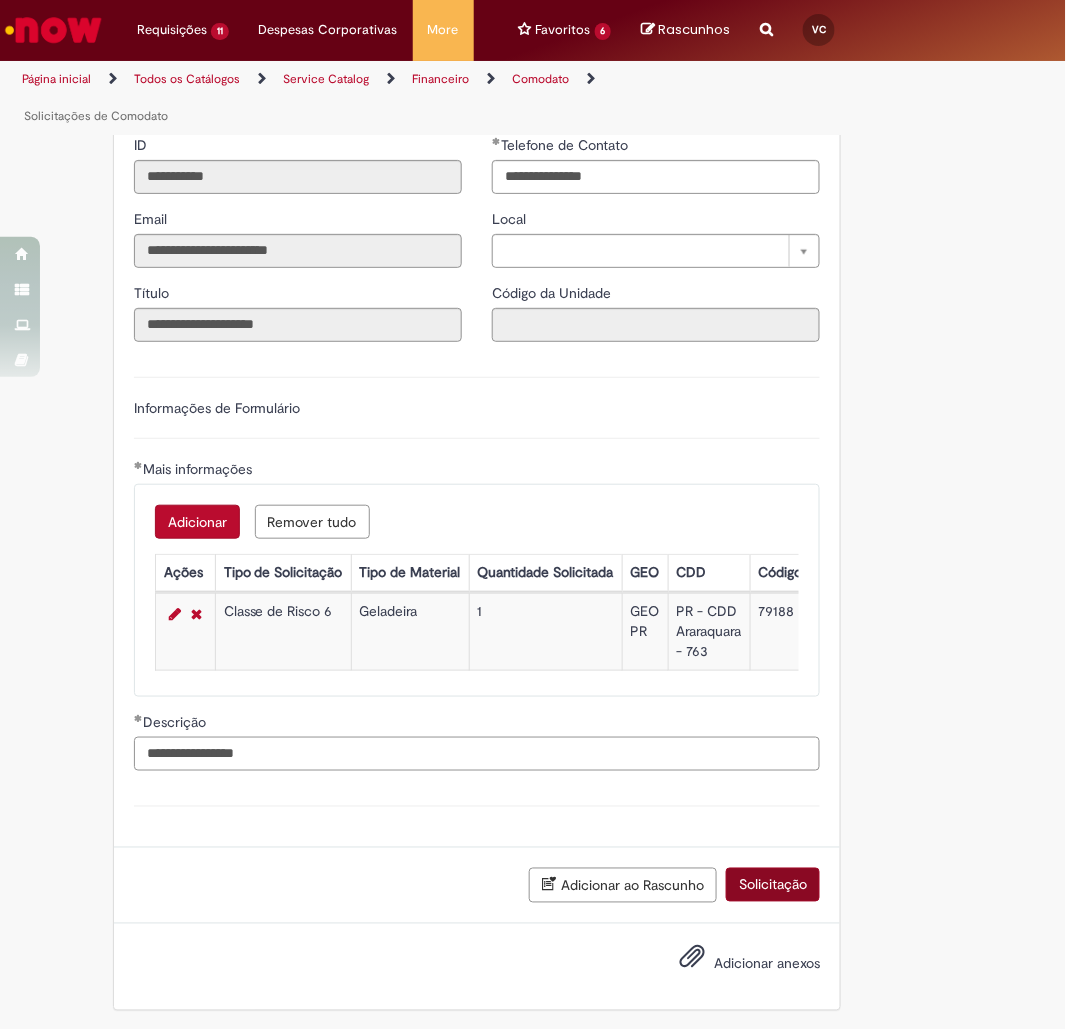 type on "**********" 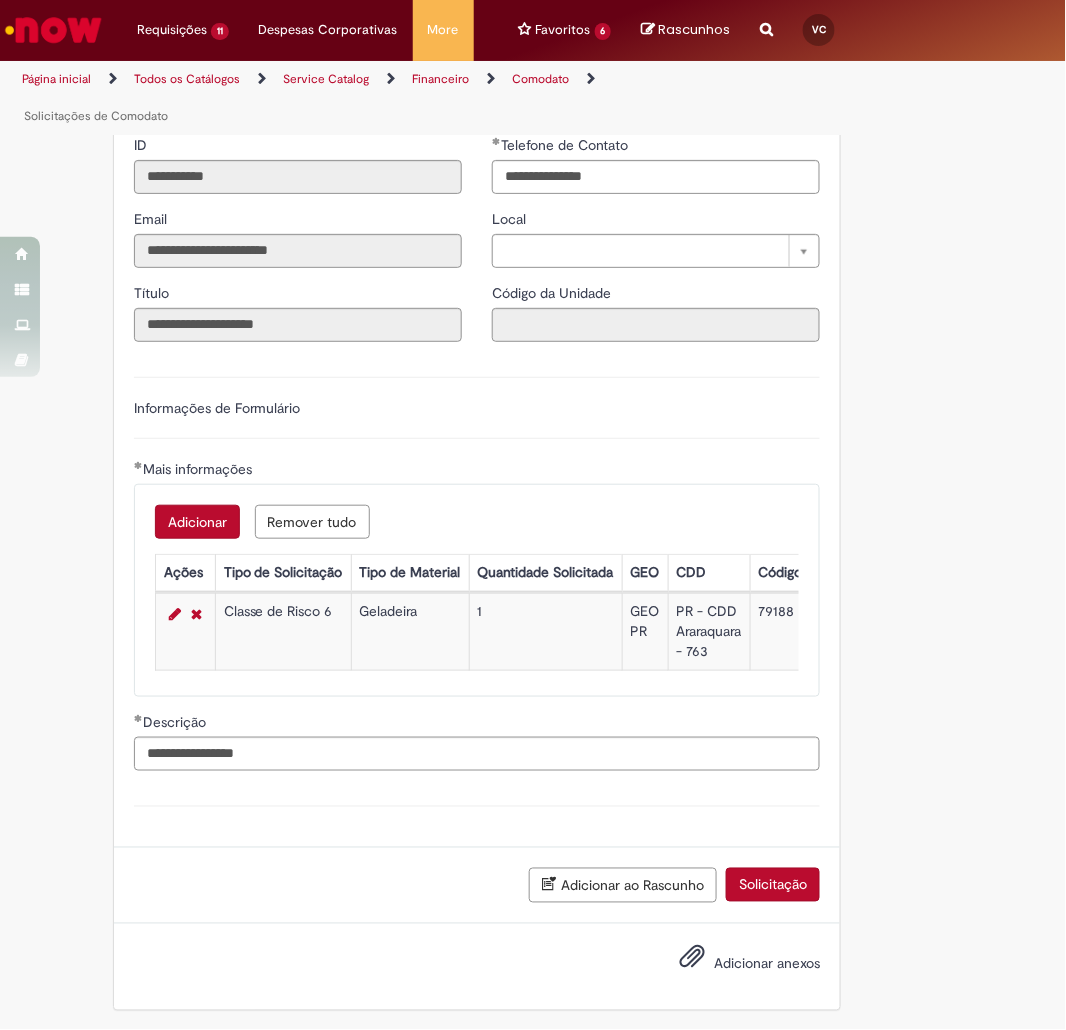 click on "Solicitação" at bounding box center [773, 885] 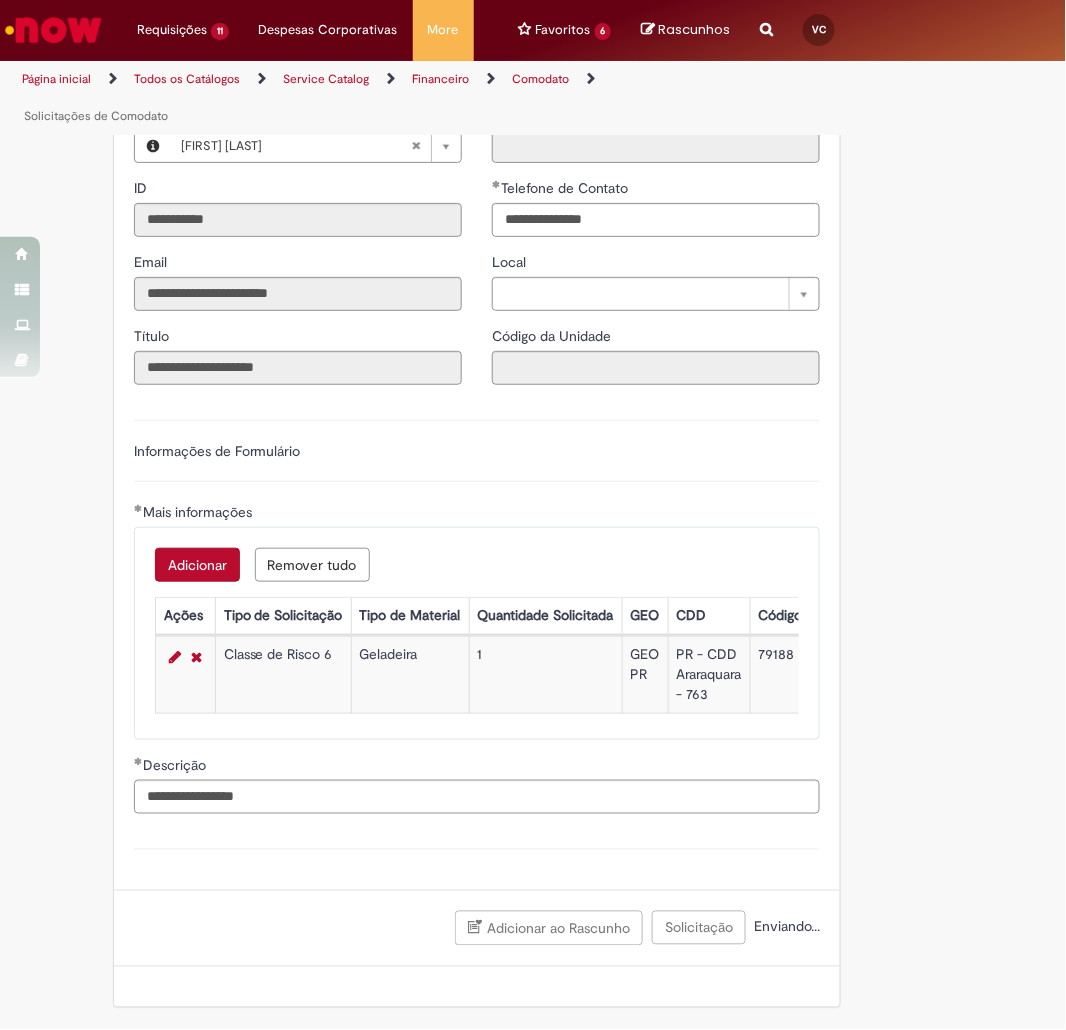 scroll, scrollTop: 335, scrollLeft: 0, axis: vertical 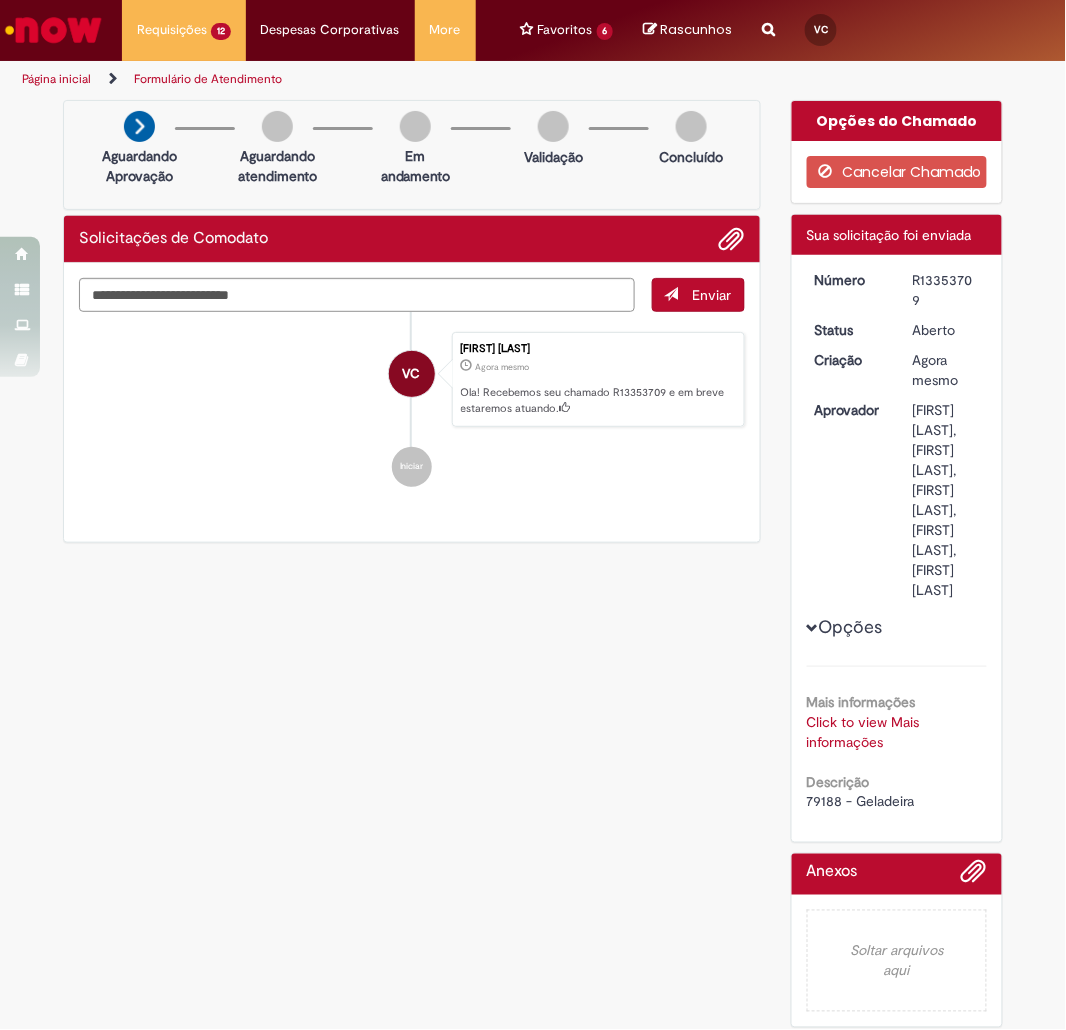 click on "79188 - Geladeira" at bounding box center (861, 802) 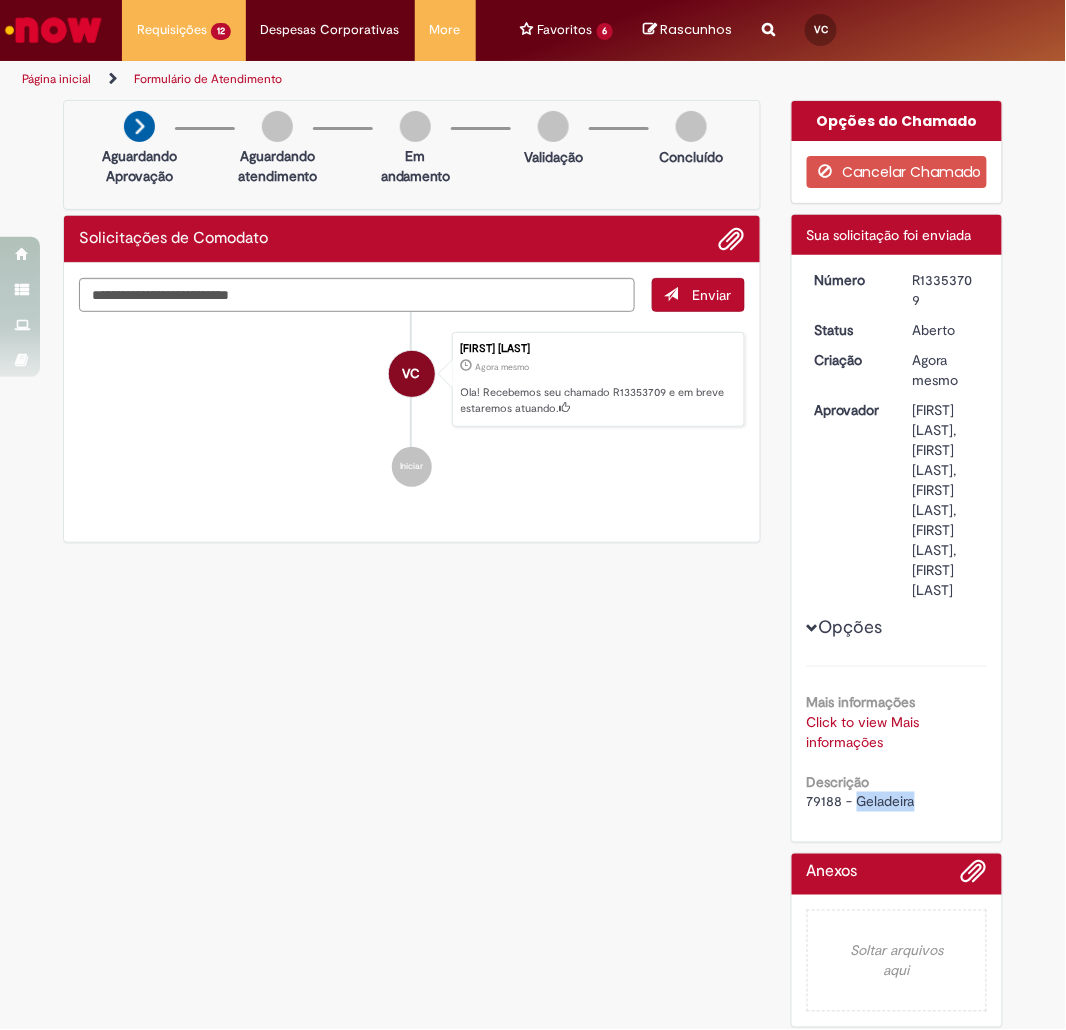 click on "79188 - Geladeira" at bounding box center (861, 802) 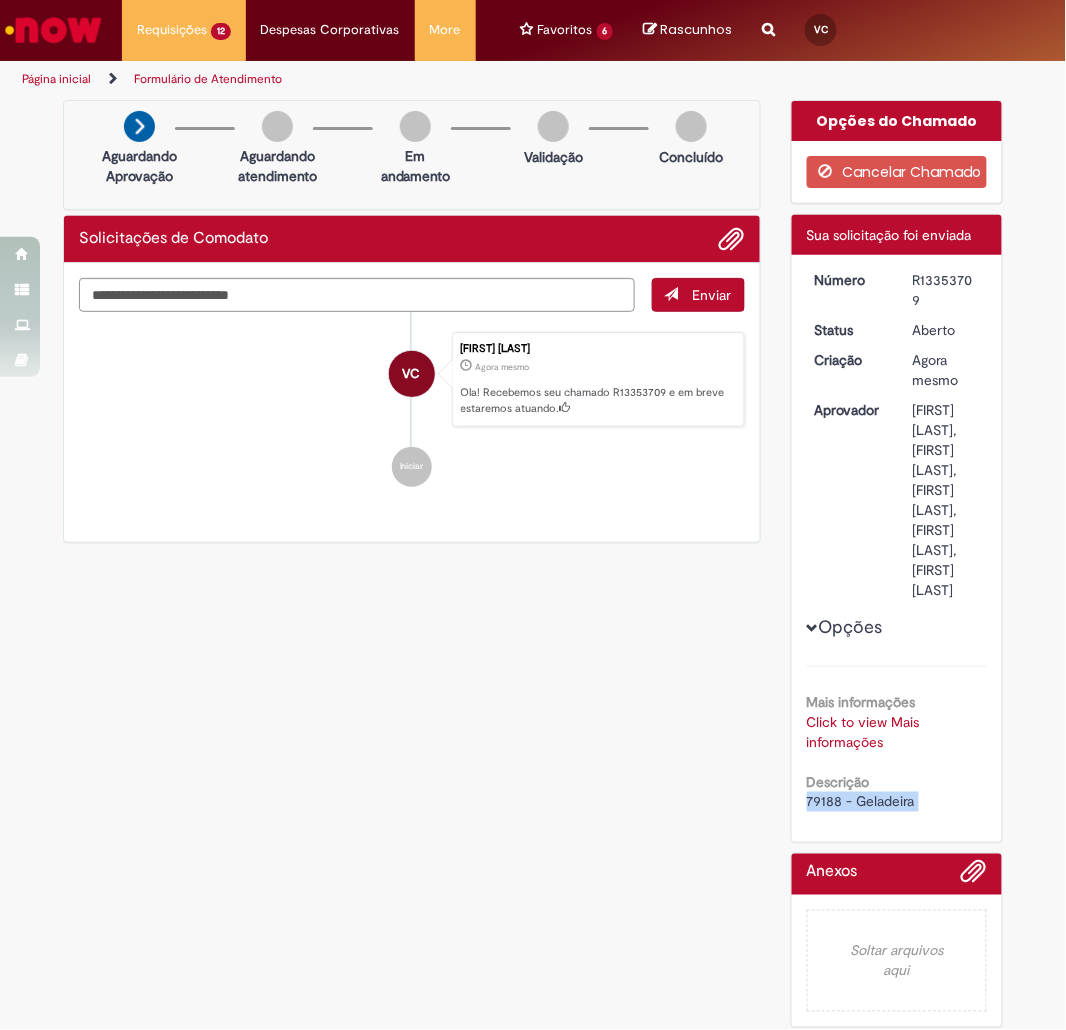 click on "79188 - Geladeira" at bounding box center (861, 802) 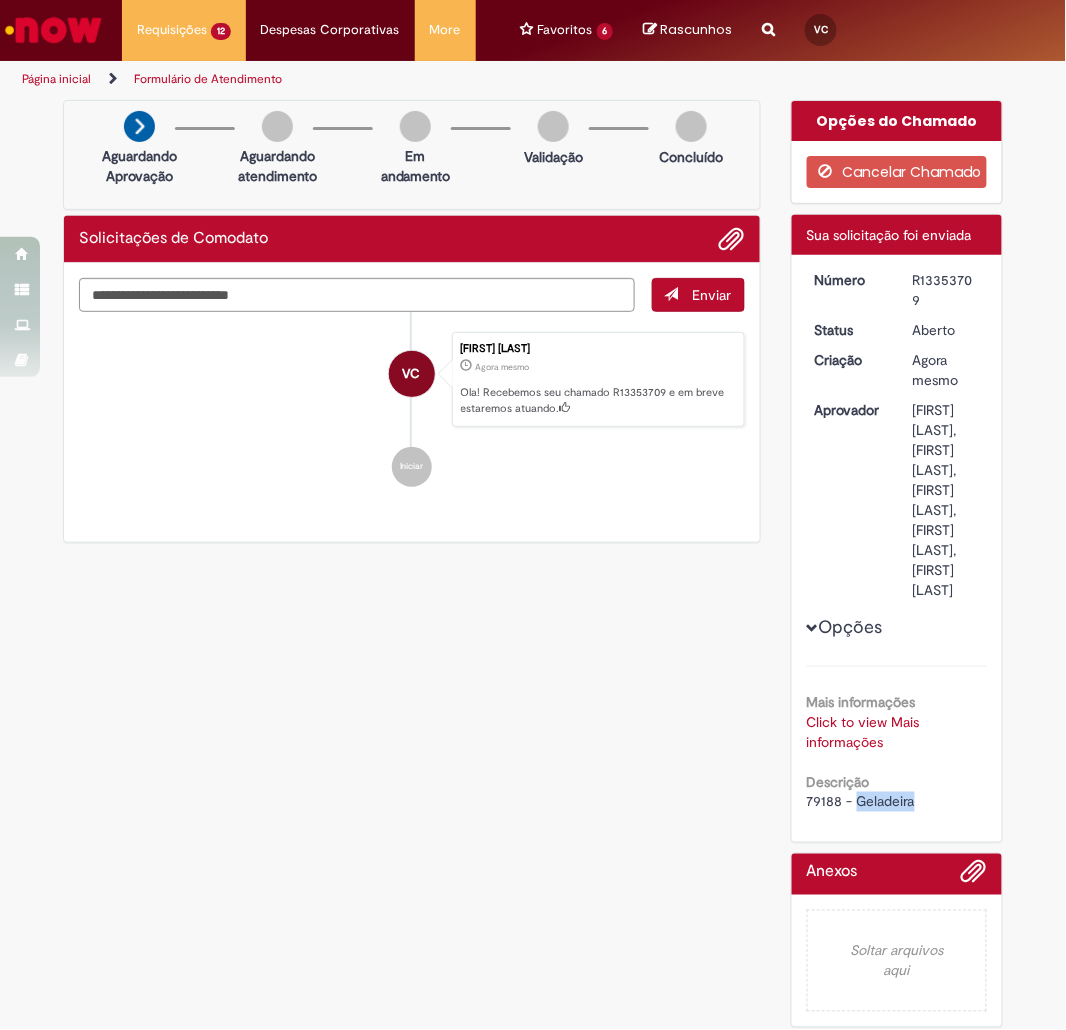 click on "79188 - Geladeira" at bounding box center (861, 802) 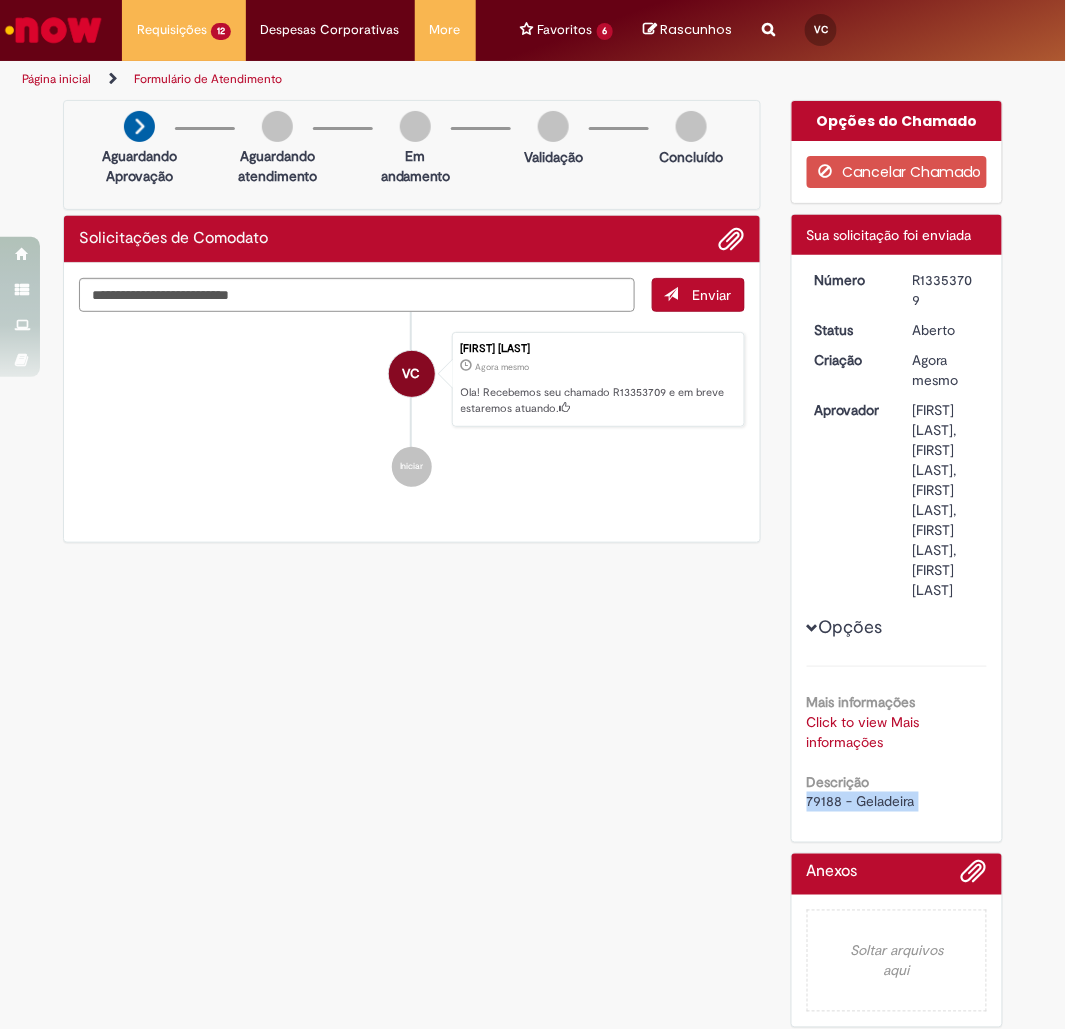 click on "79188 - Geladeira" at bounding box center [861, 802] 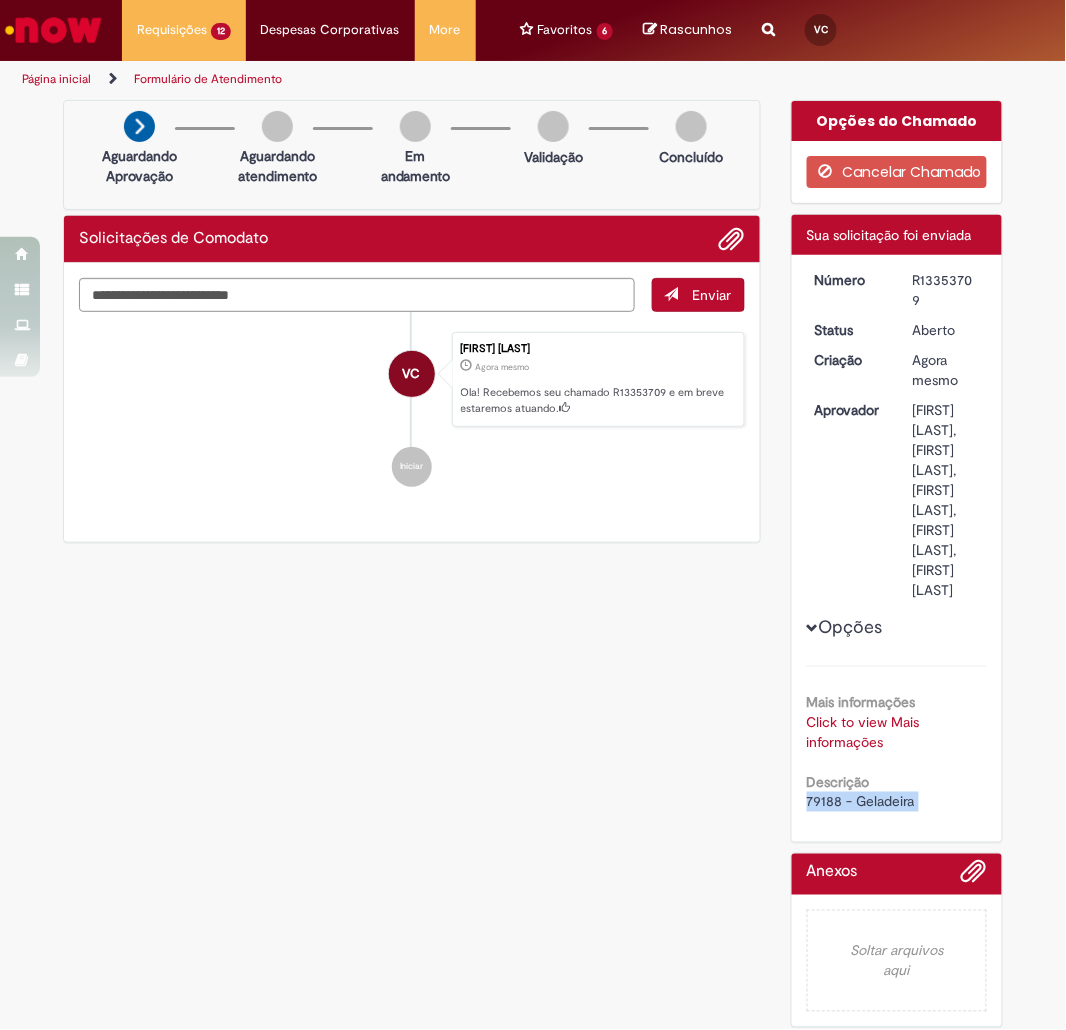 click on "Verificar Código de Barras
Aguardando Aprovação
Aguardando atendimento
Em andamento
Validação
Concluído
Solicitações de Comodato
Enviar
VC
[FIRST] [LAST]
Agora mesmo Agora mesmo
Ola! Recebemos seu chamado R13353709 e em breve estaremos atuando.
Iniciar
Opções do Chamado" at bounding box center [533, 569] 